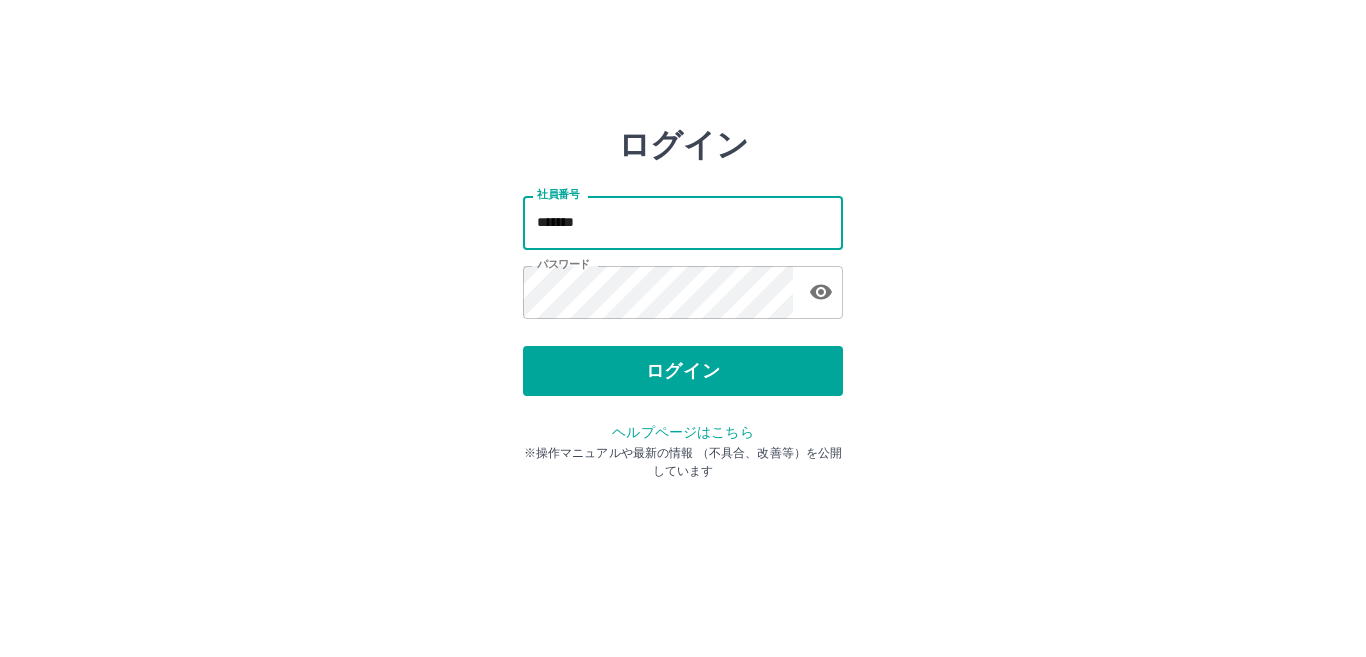 scroll, scrollTop: 0, scrollLeft: 0, axis: both 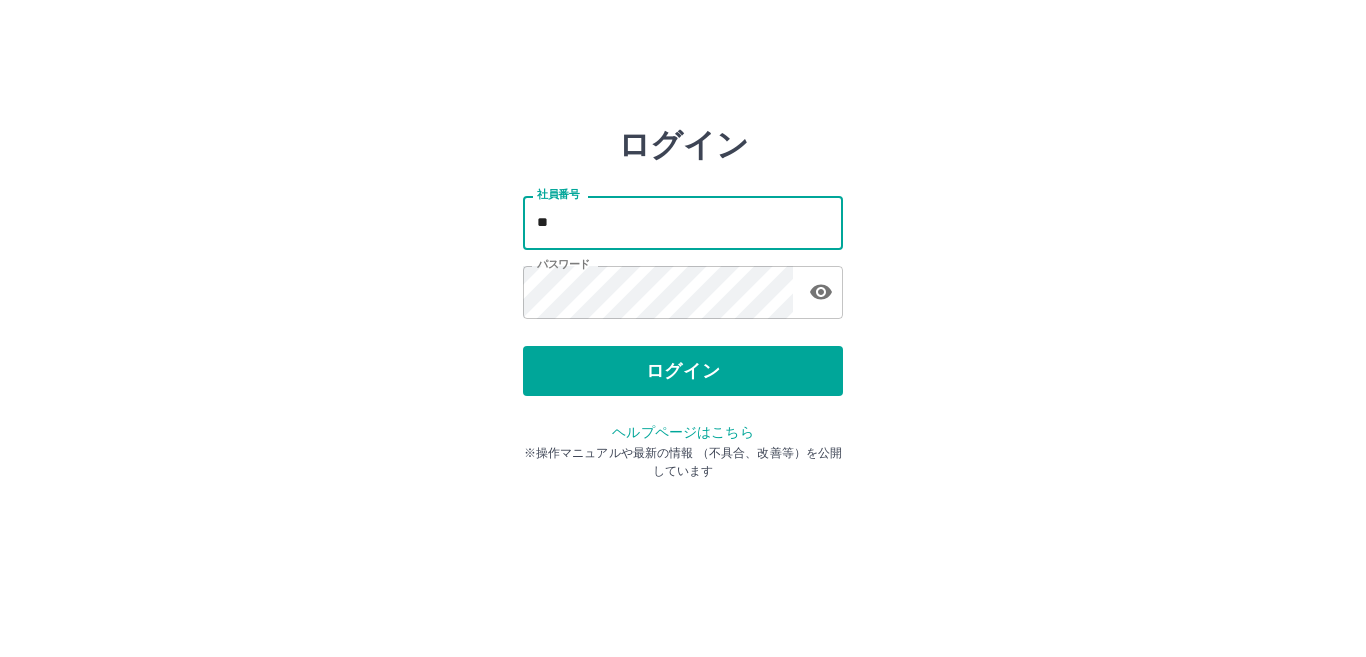 type on "*" 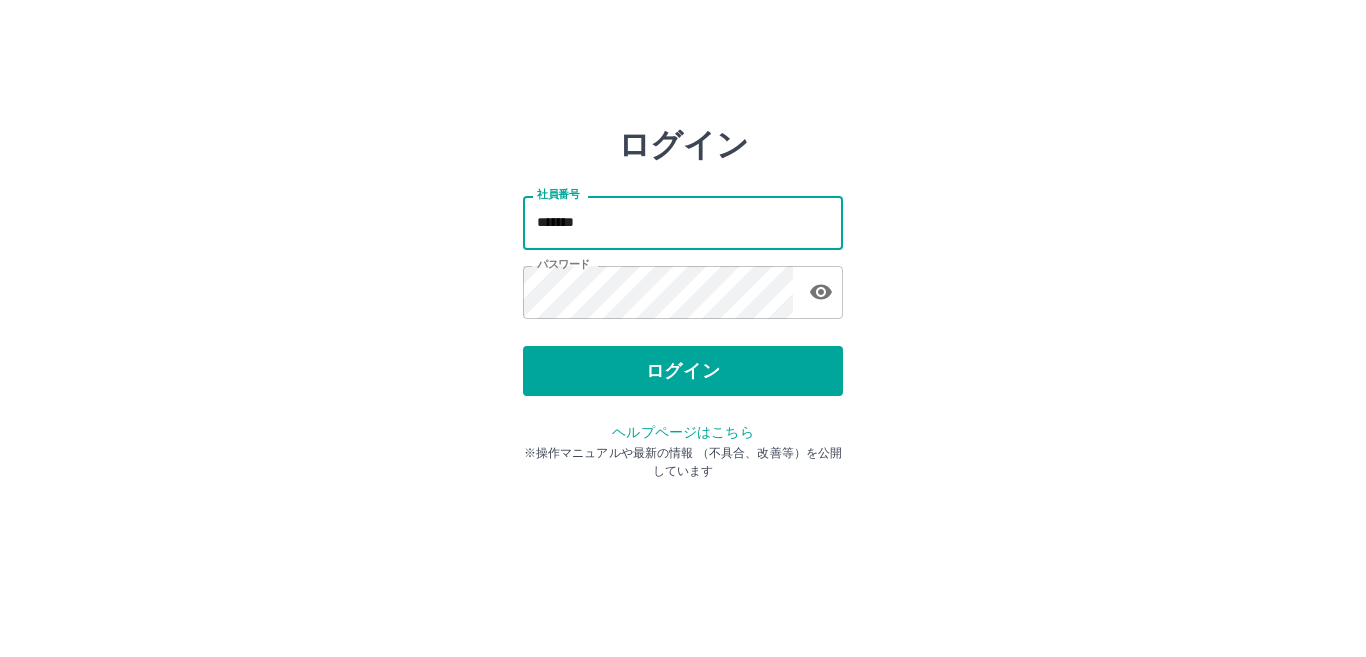 type on "*******" 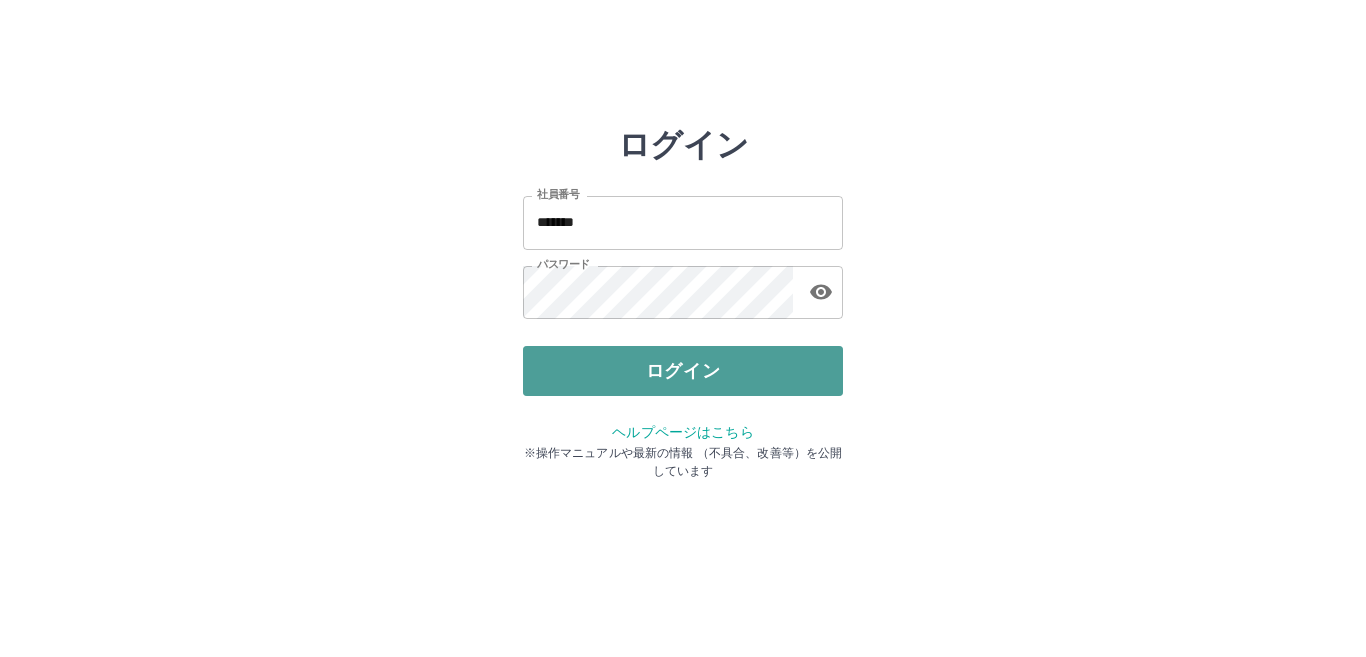 click on "ログイン" at bounding box center (683, 371) 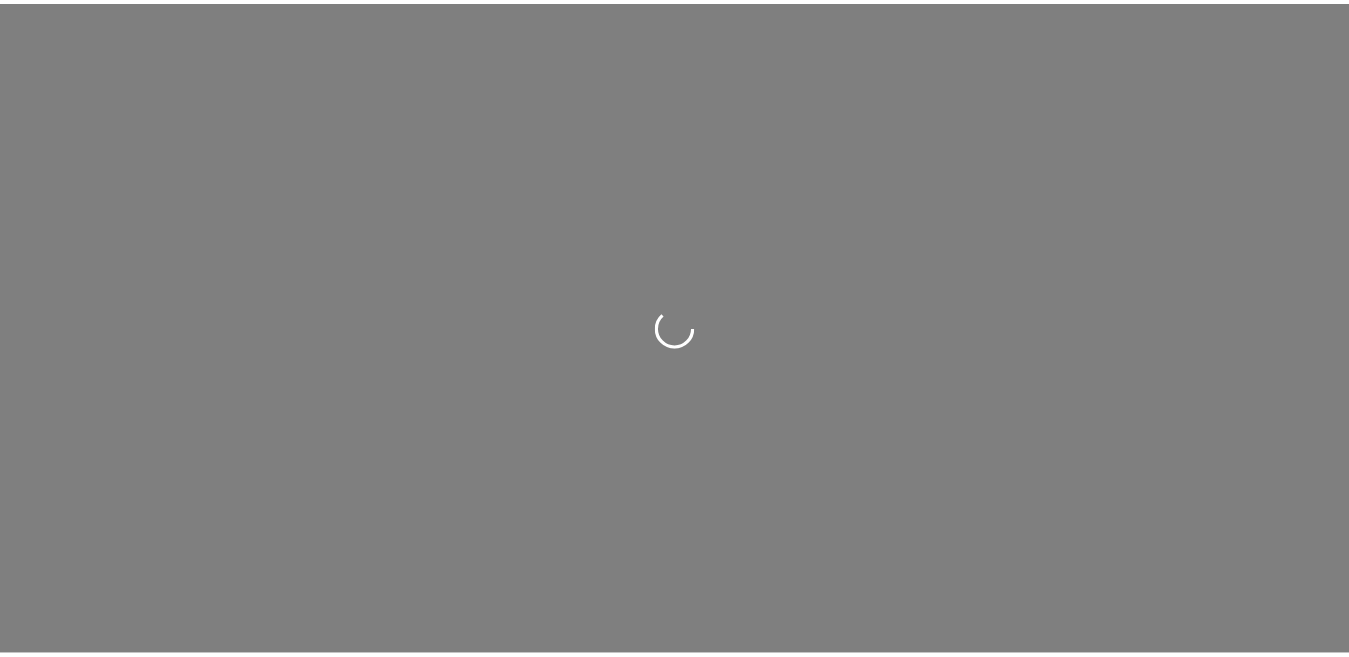 scroll, scrollTop: 0, scrollLeft: 0, axis: both 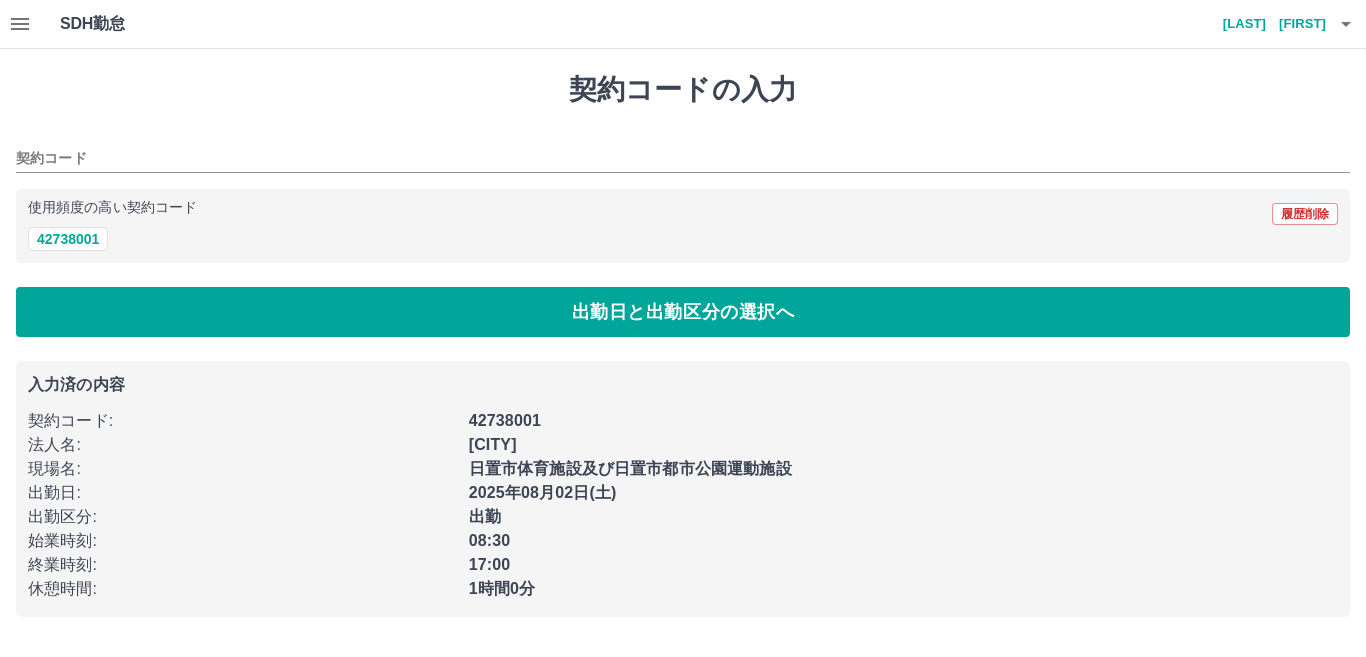 type on "********" 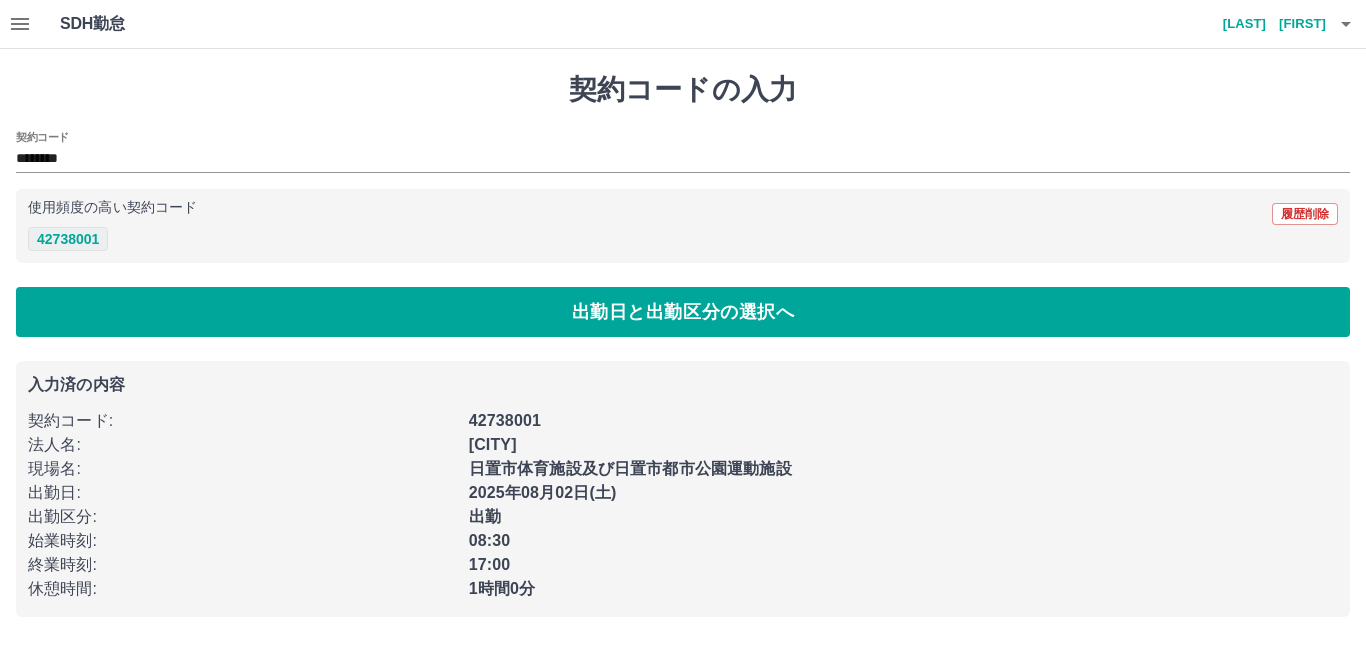 click on "42738001" at bounding box center (68, 239) 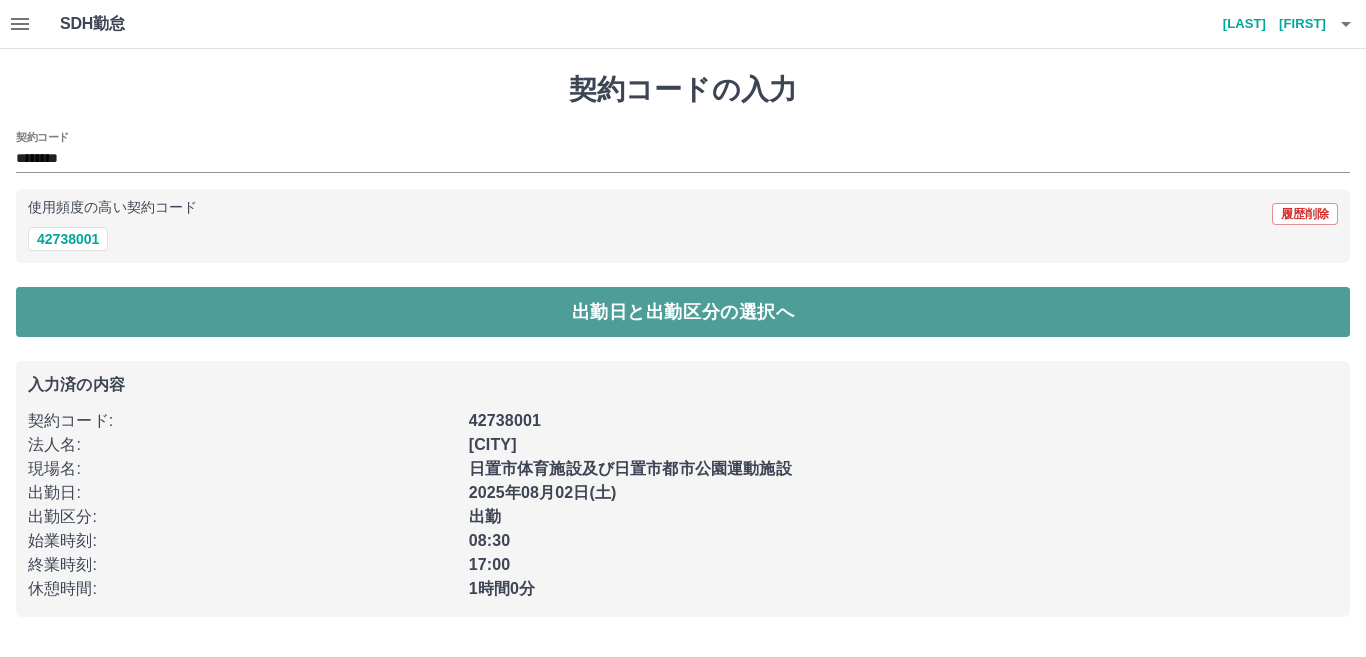 click on "出勤日と出勤区分の選択へ" at bounding box center [683, 312] 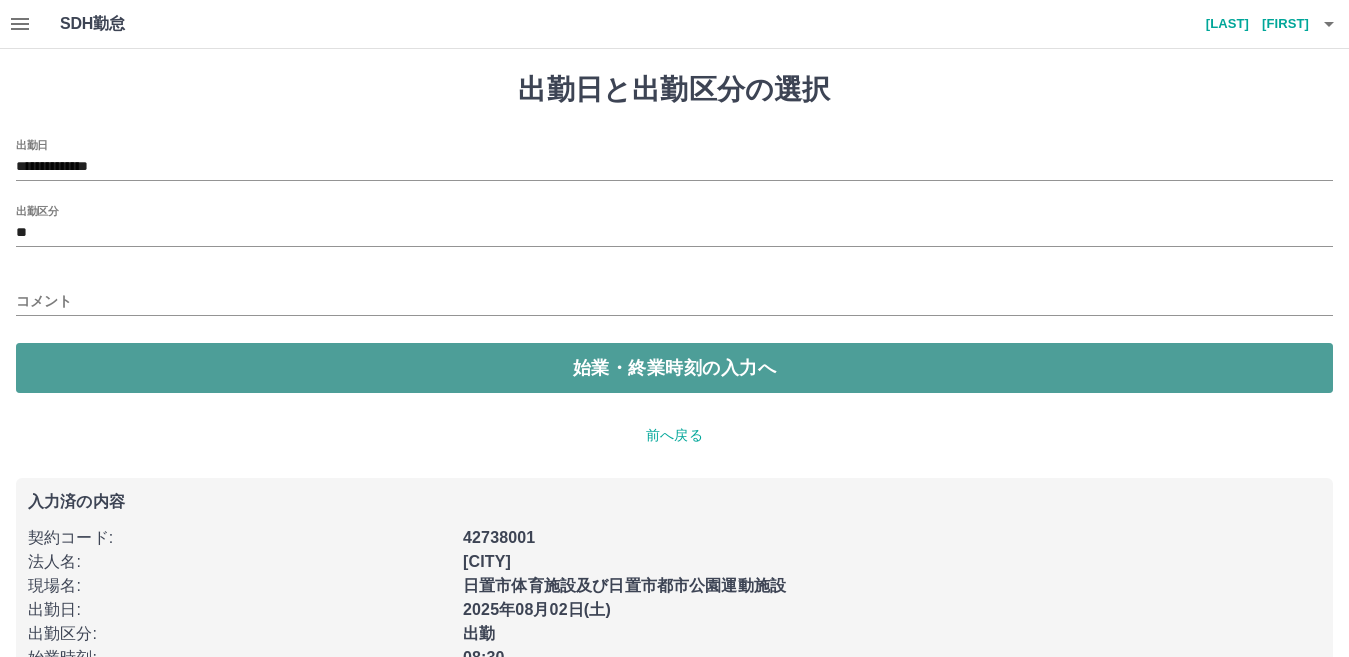 click on "始業・終業時刻の入力へ" at bounding box center (674, 368) 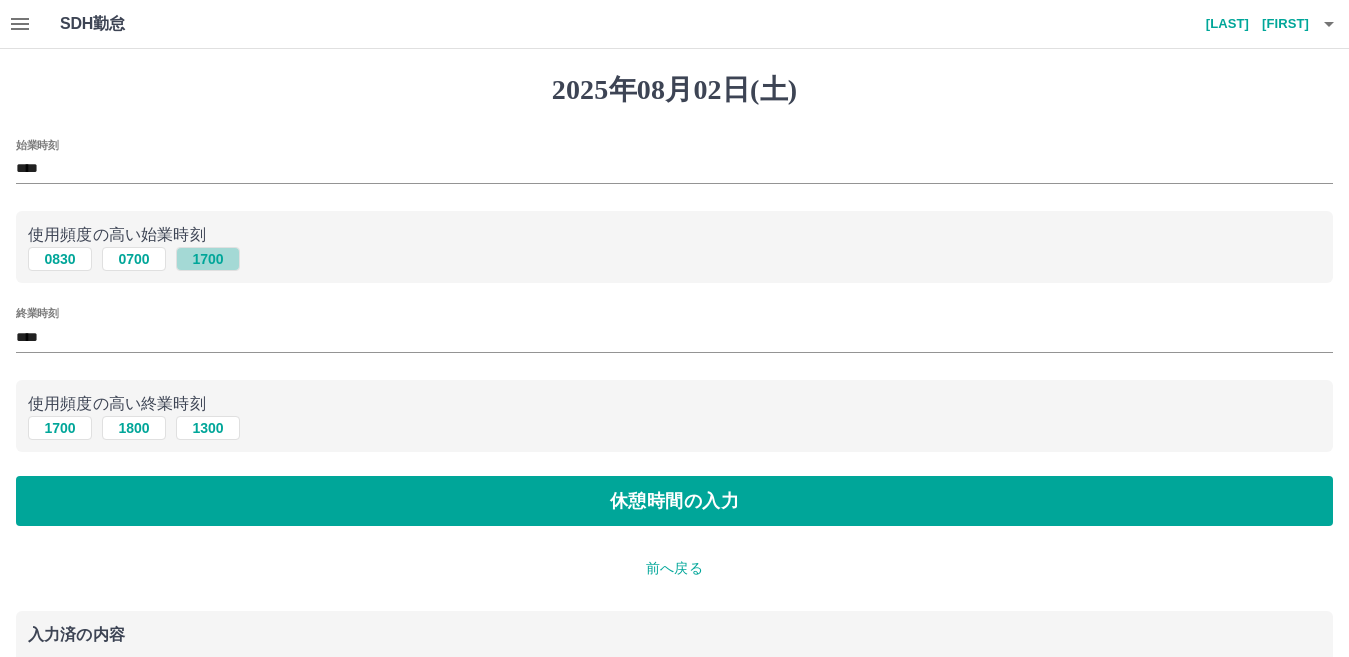 click on "1700" at bounding box center (208, 259) 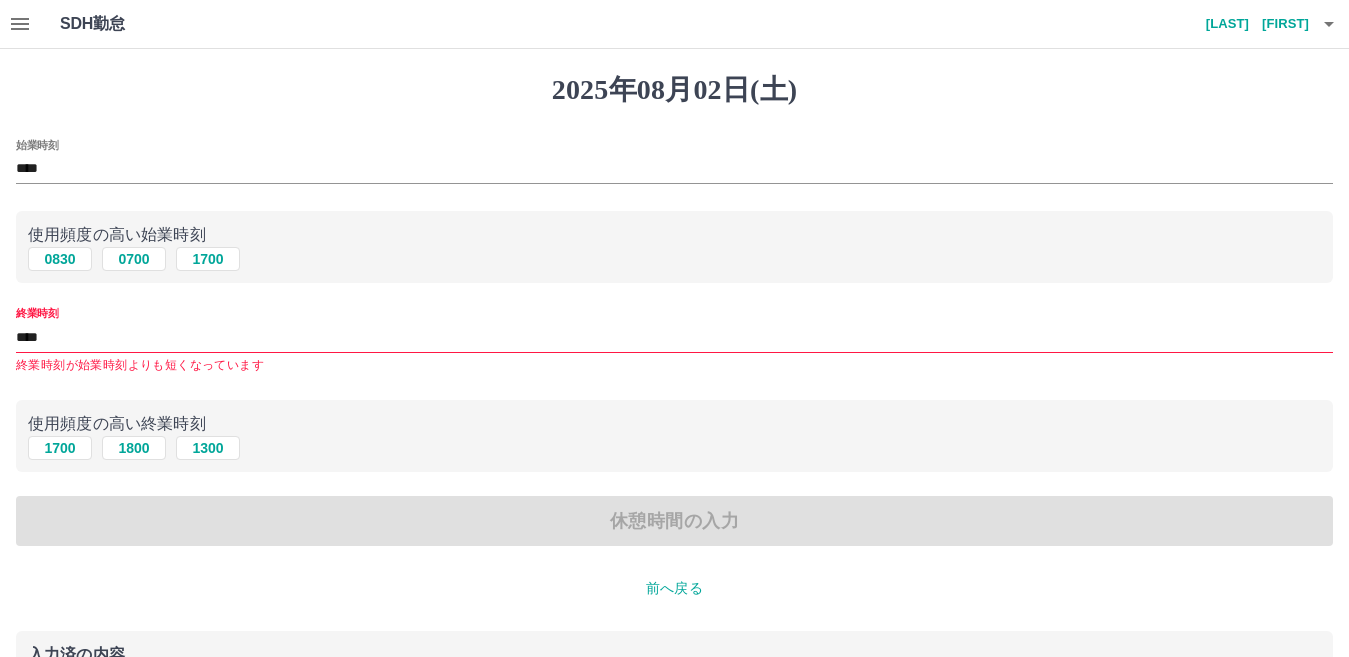 click on "****" at bounding box center [674, 337] 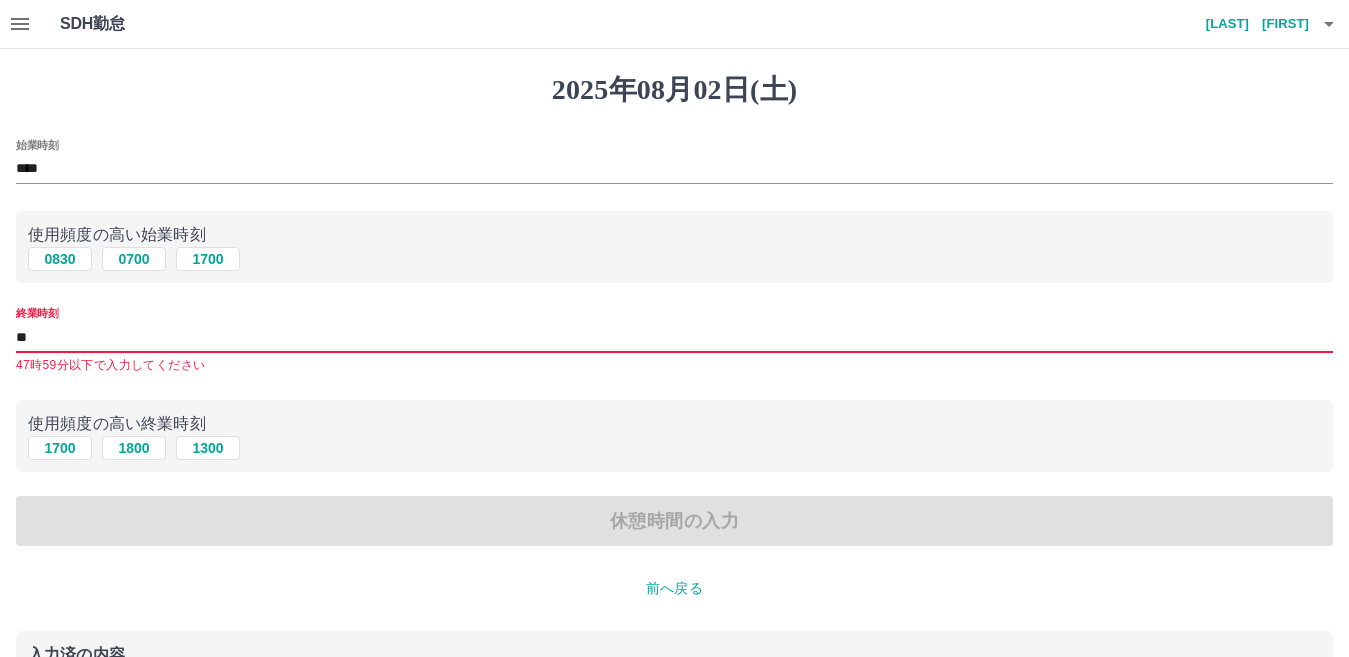 type on "*" 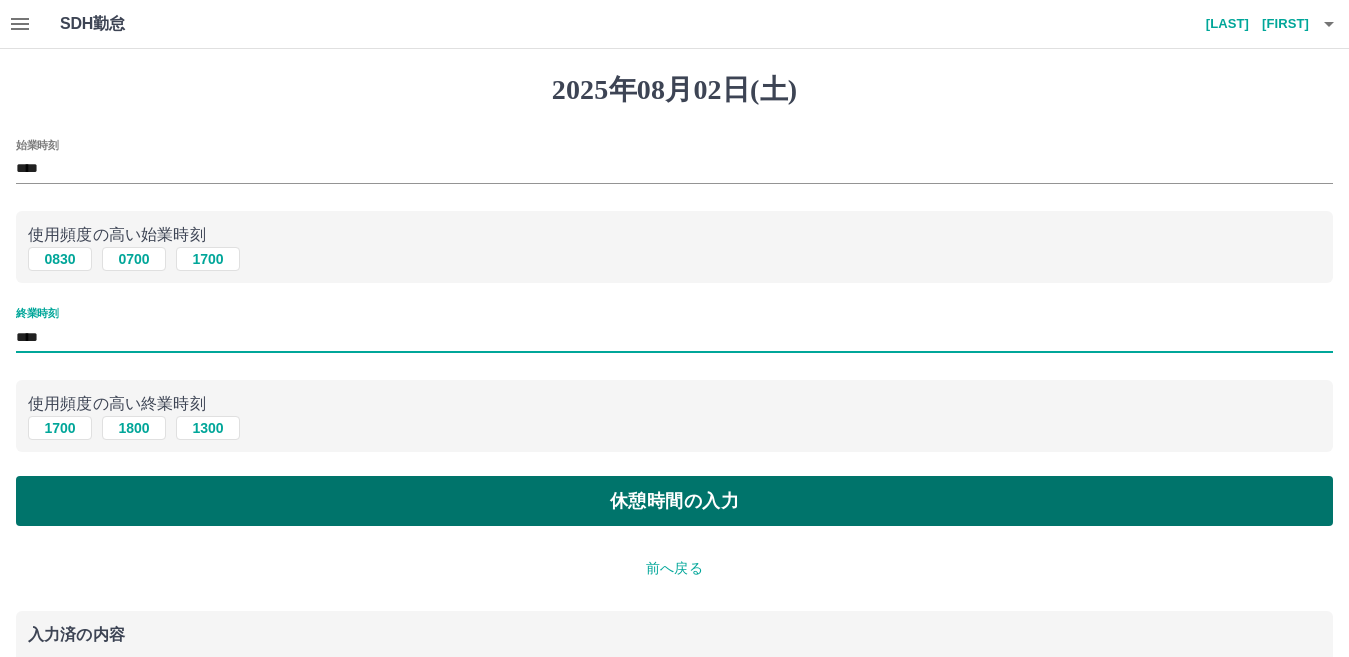 type on "****" 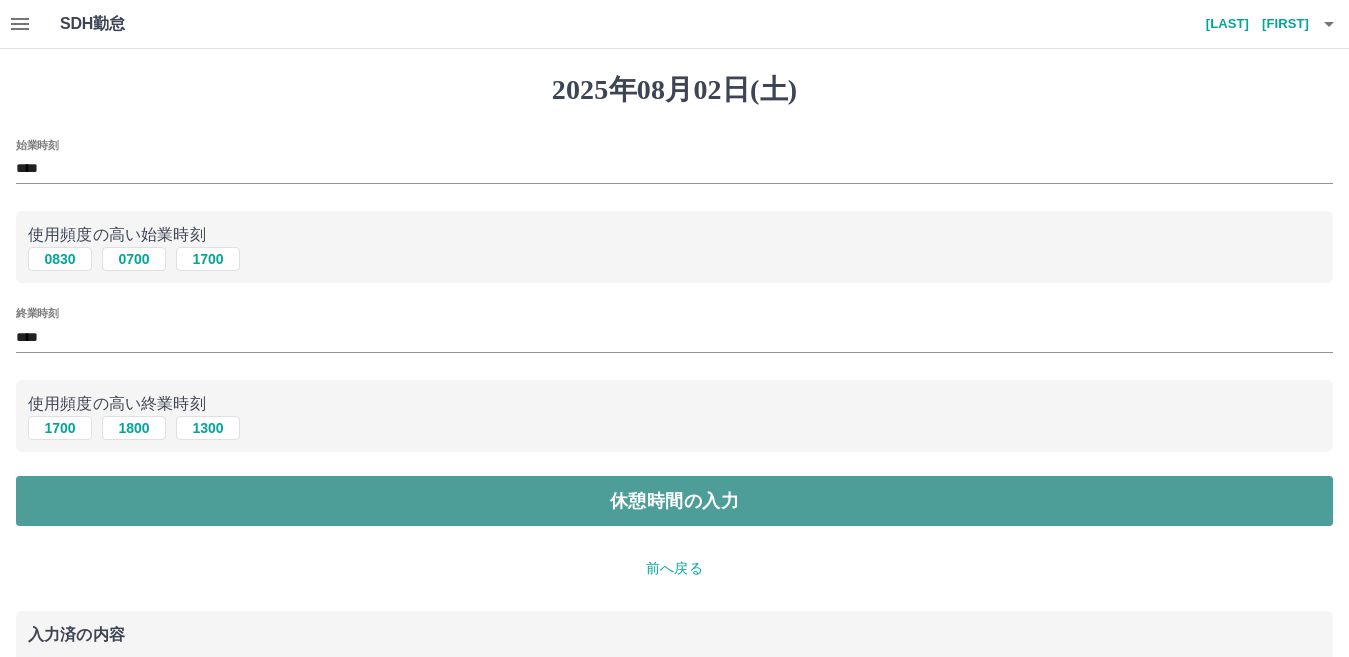 click on "休憩時間の入力" at bounding box center (674, 501) 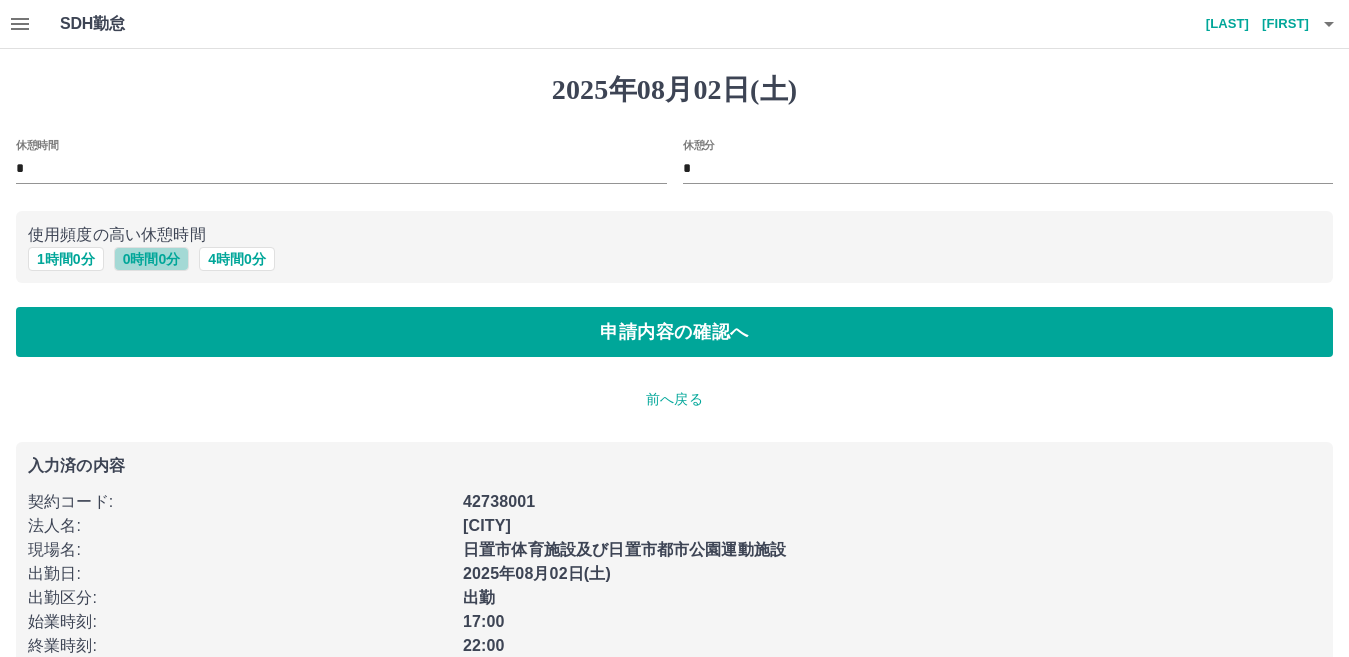 click on "0 時間 0 分" at bounding box center [152, 259] 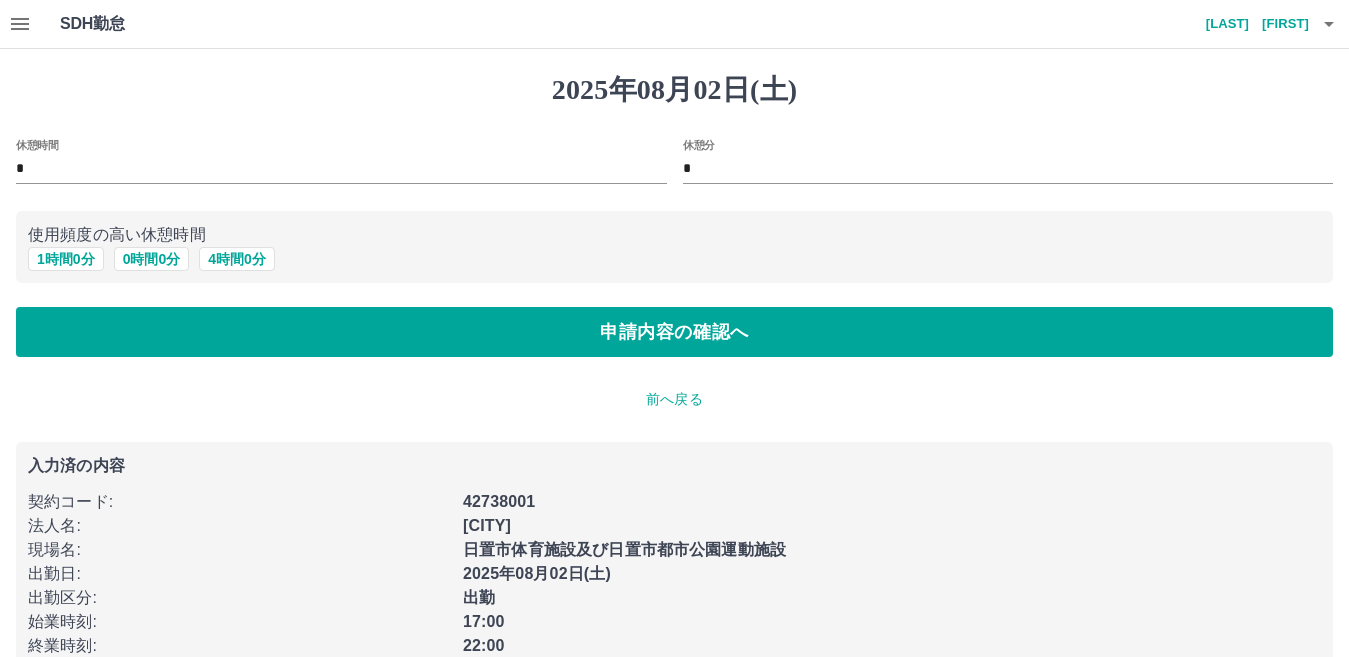 scroll, scrollTop: 66, scrollLeft: 0, axis: vertical 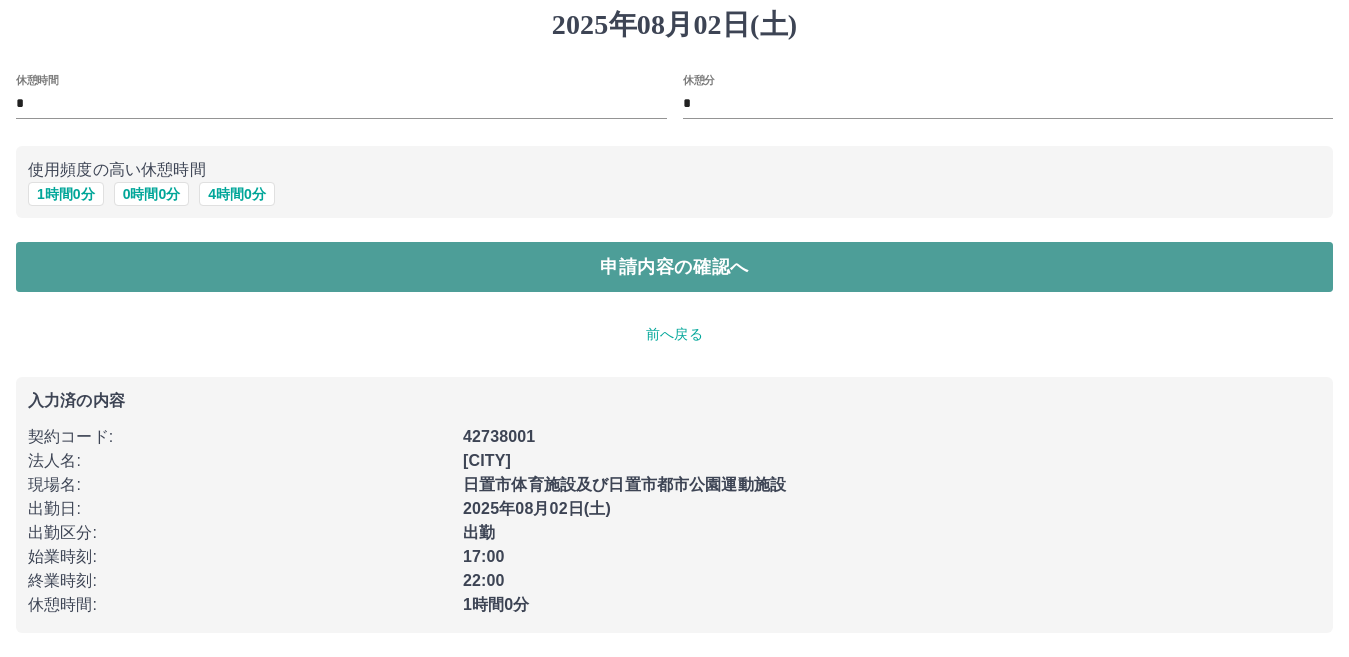 click on "申請内容の確認へ" at bounding box center (674, 267) 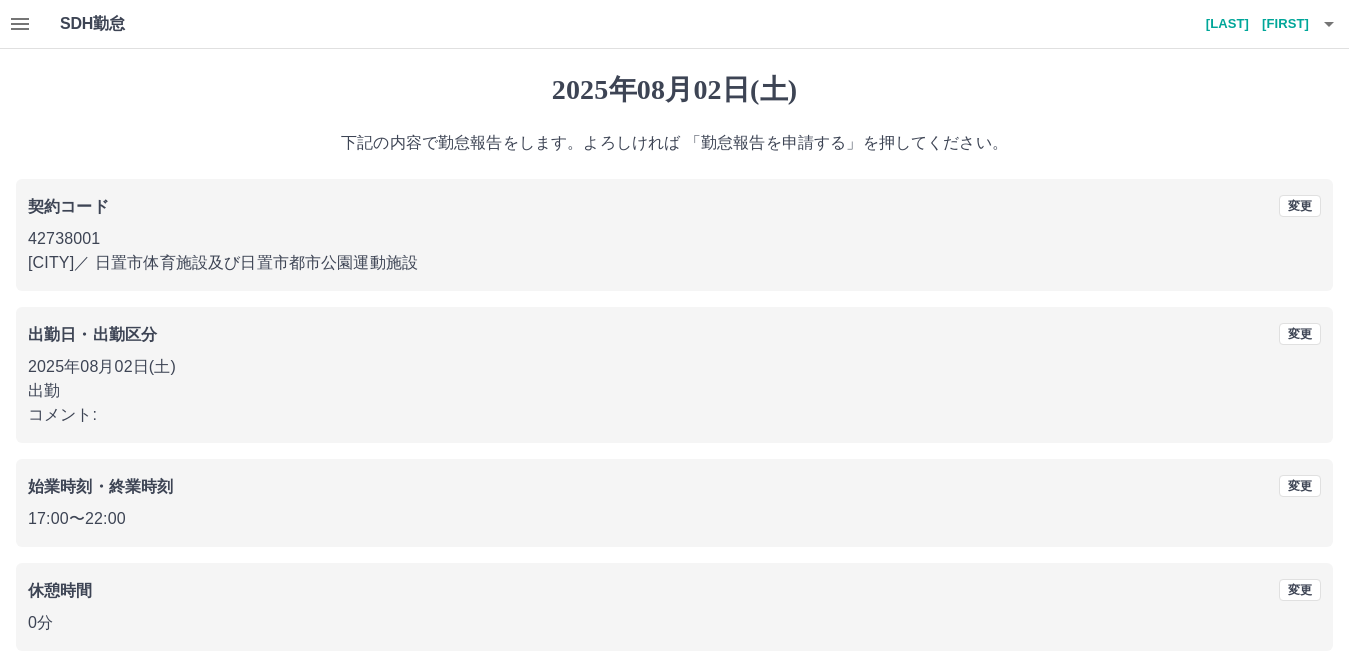 scroll, scrollTop: 92, scrollLeft: 0, axis: vertical 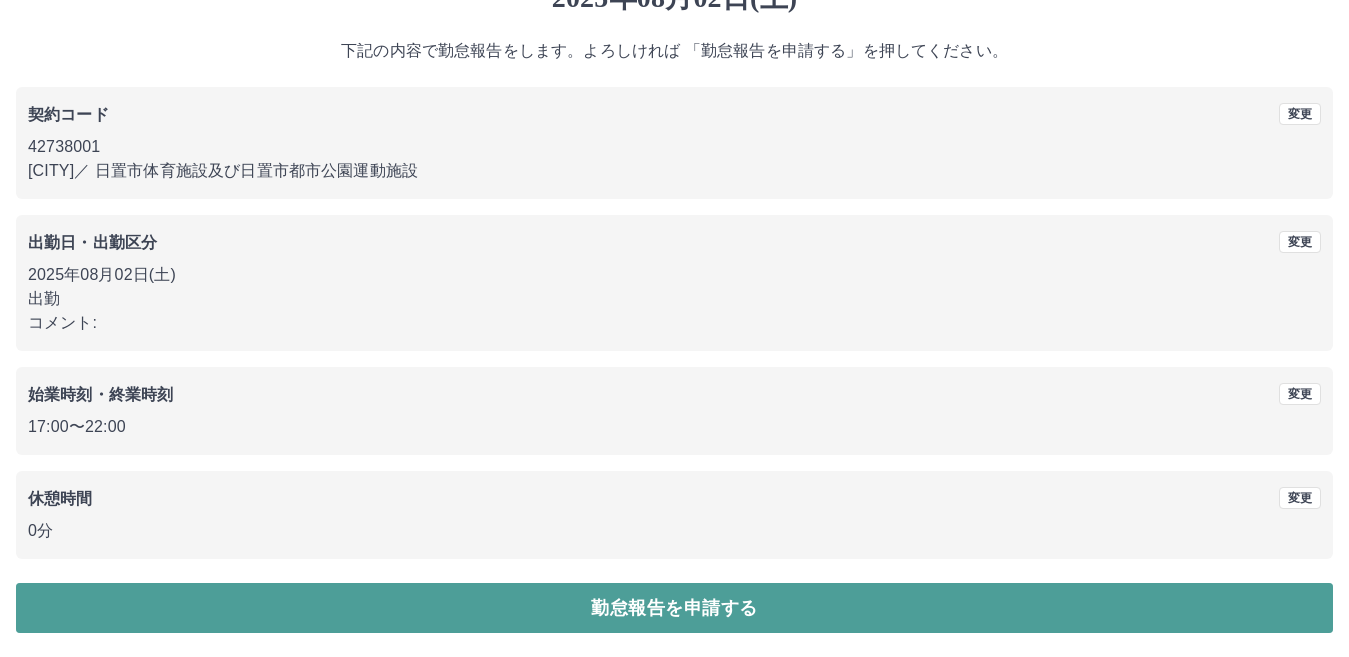 click on "勤怠報告を申請する" at bounding box center (674, 608) 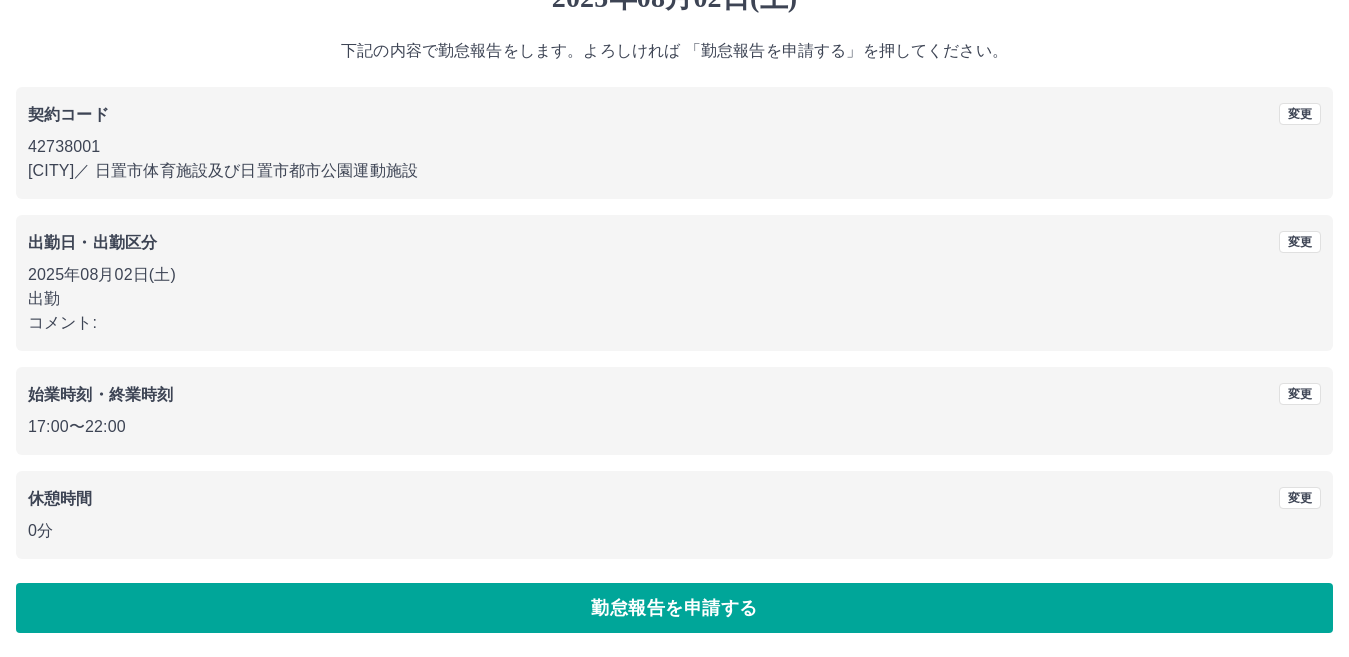scroll, scrollTop: 0, scrollLeft: 0, axis: both 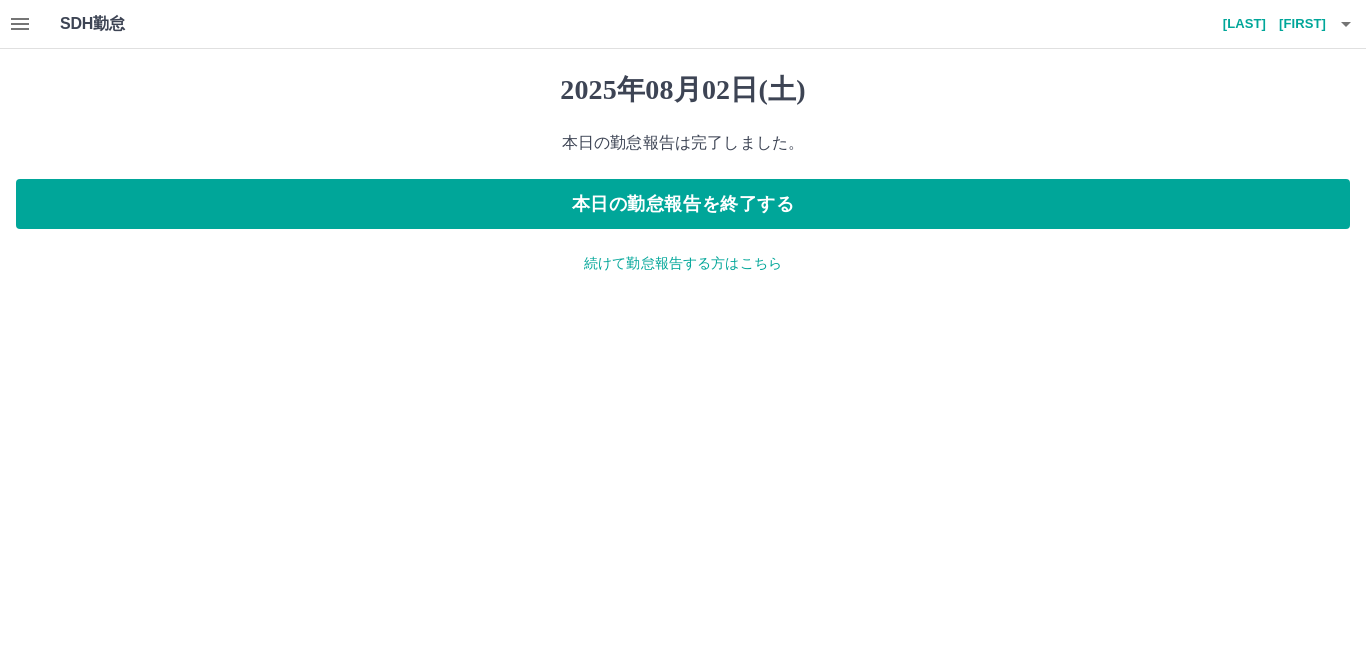 click on "続けて勤怠報告する方はこちら" at bounding box center (683, 263) 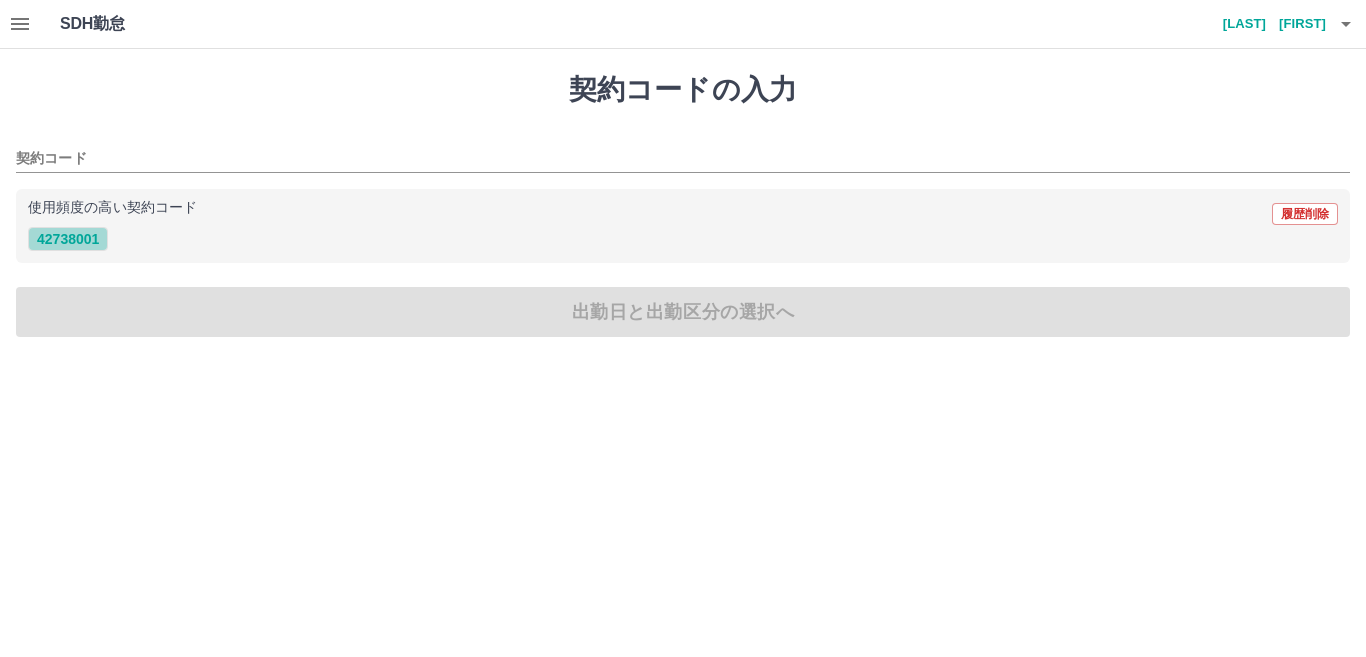 click on "42738001" at bounding box center [68, 239] 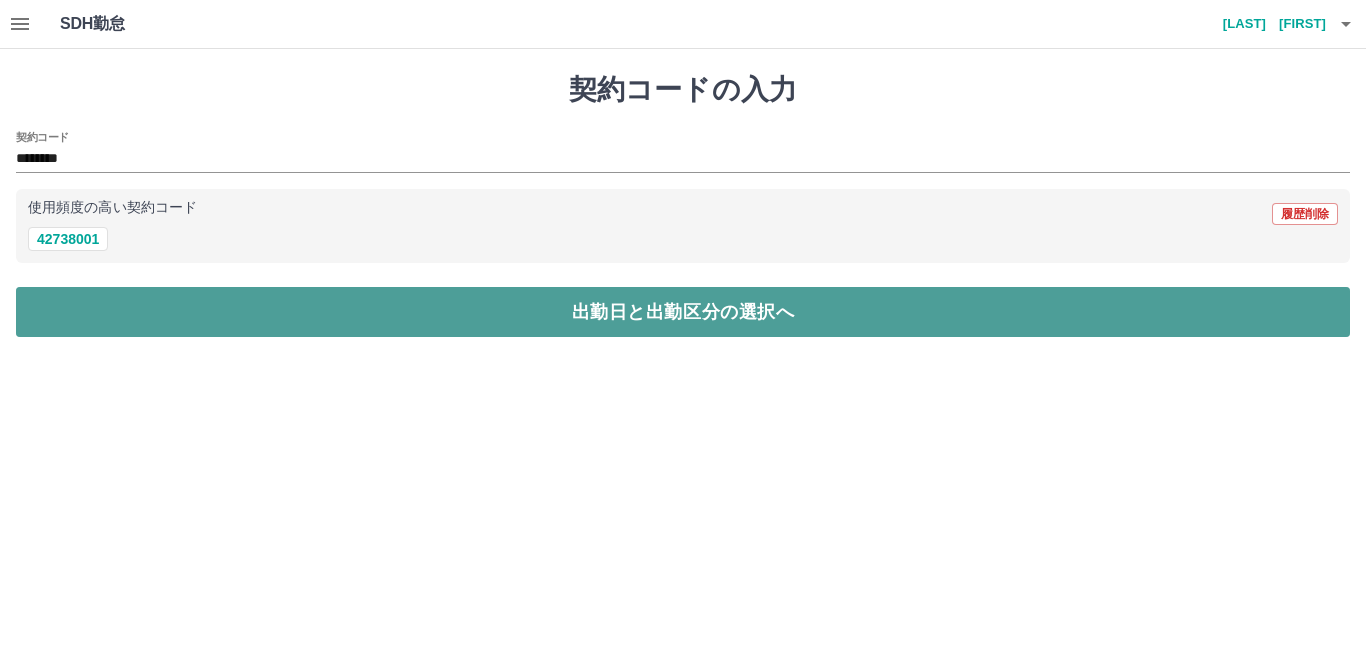 click on "出勤日と出勤区分の選択へ" at bounding box center (683, 312) 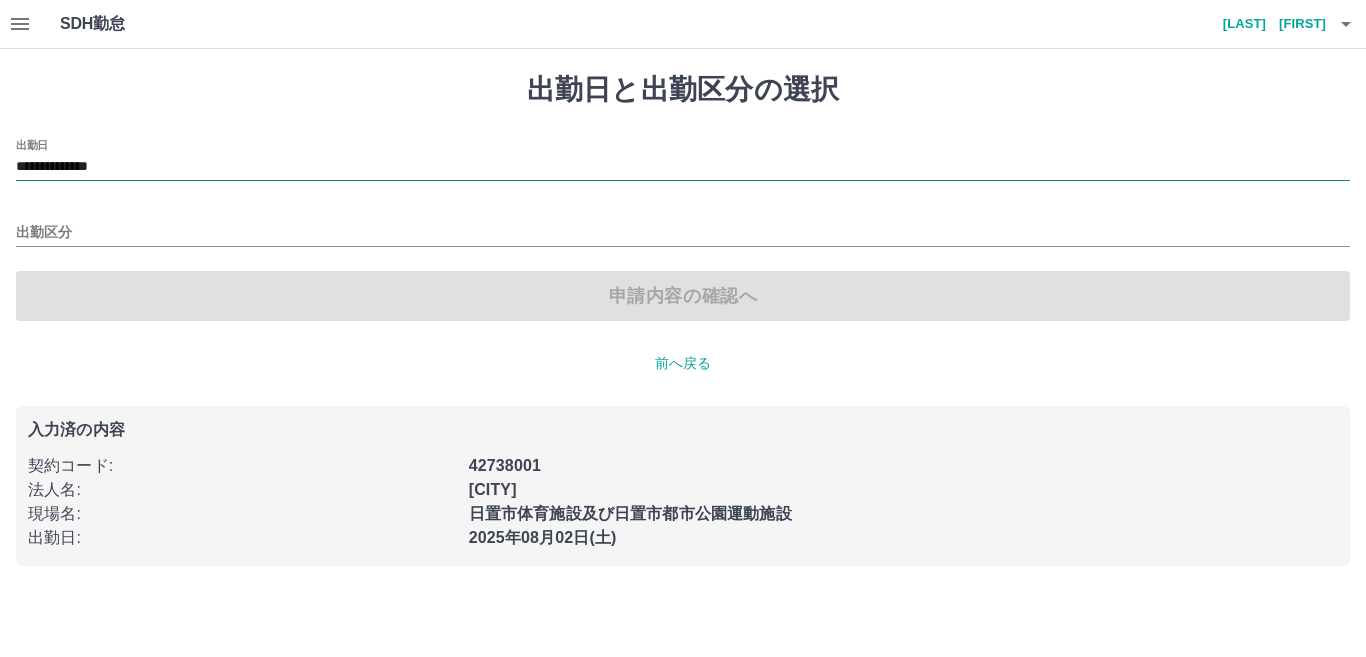 click on "**********" at bounding box center [683, 167] 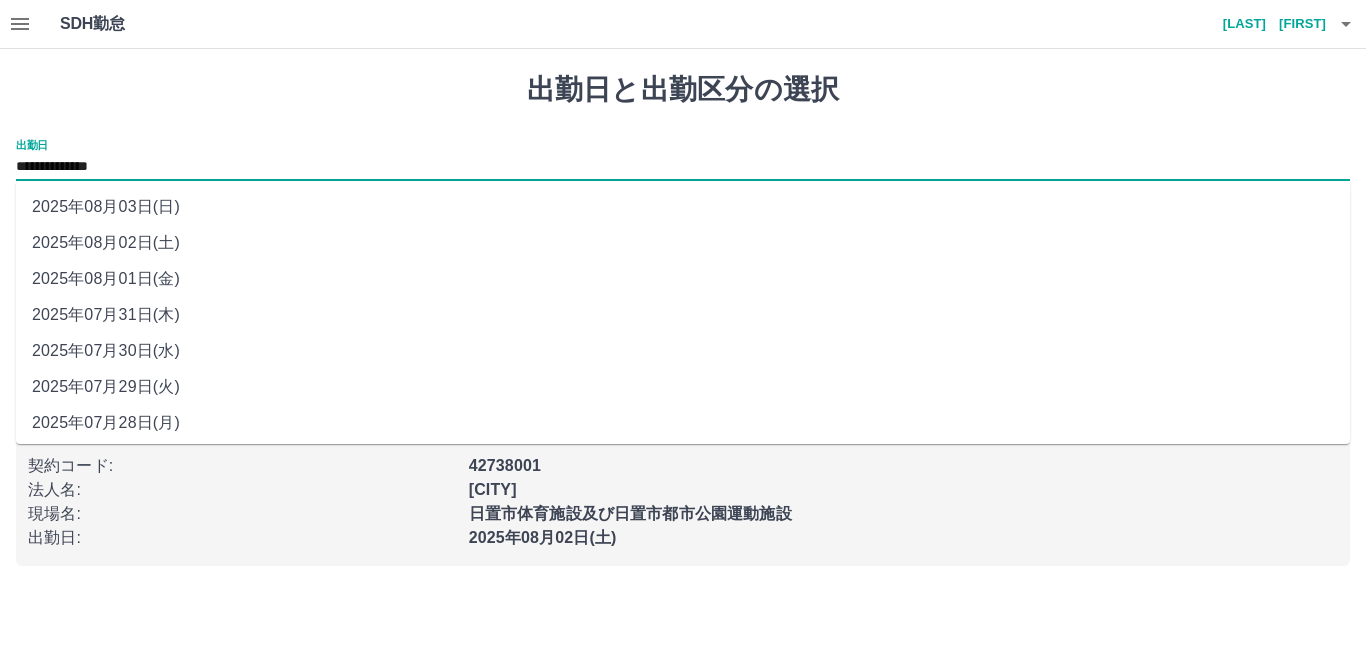 click on "2025年08月01日(金)" at bounding box center [683, 279] 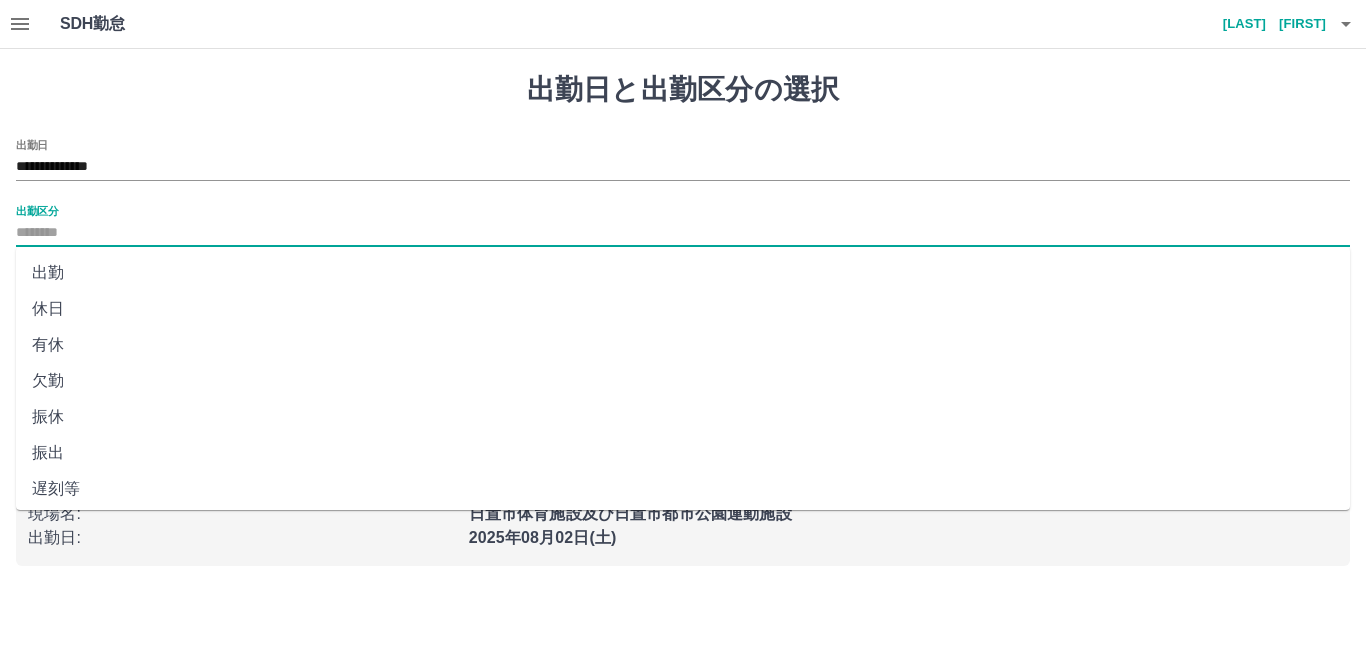 click on "出勤区分" at bounding box center [683, 233] 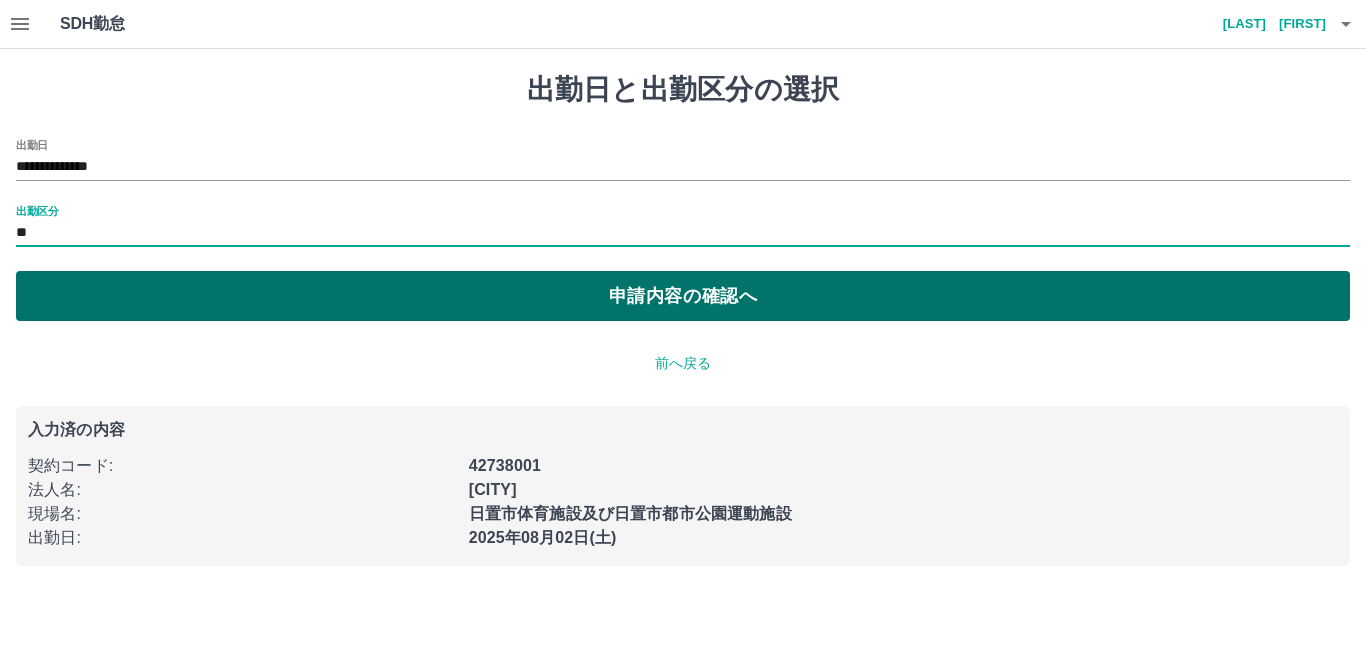click on "申請内容の確認へ" at bounding box center [683, 296] 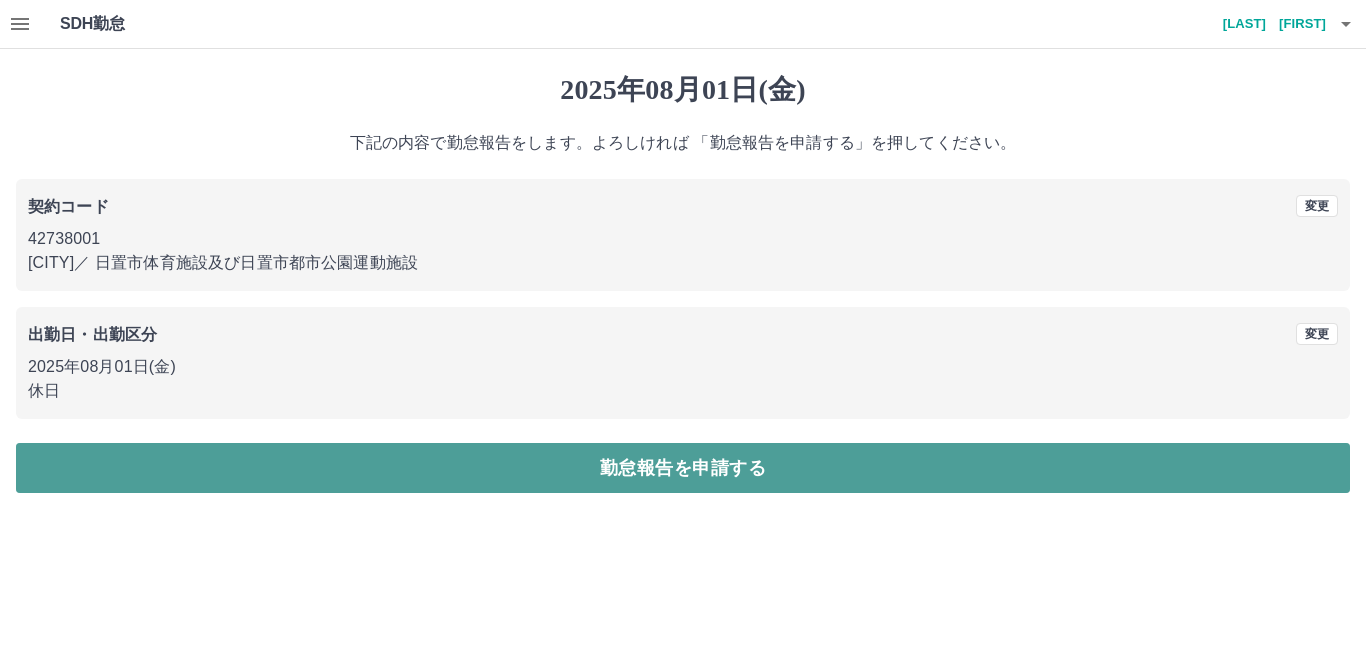 click on "勤怠報告を申請する" at bounding box center [683, 468] 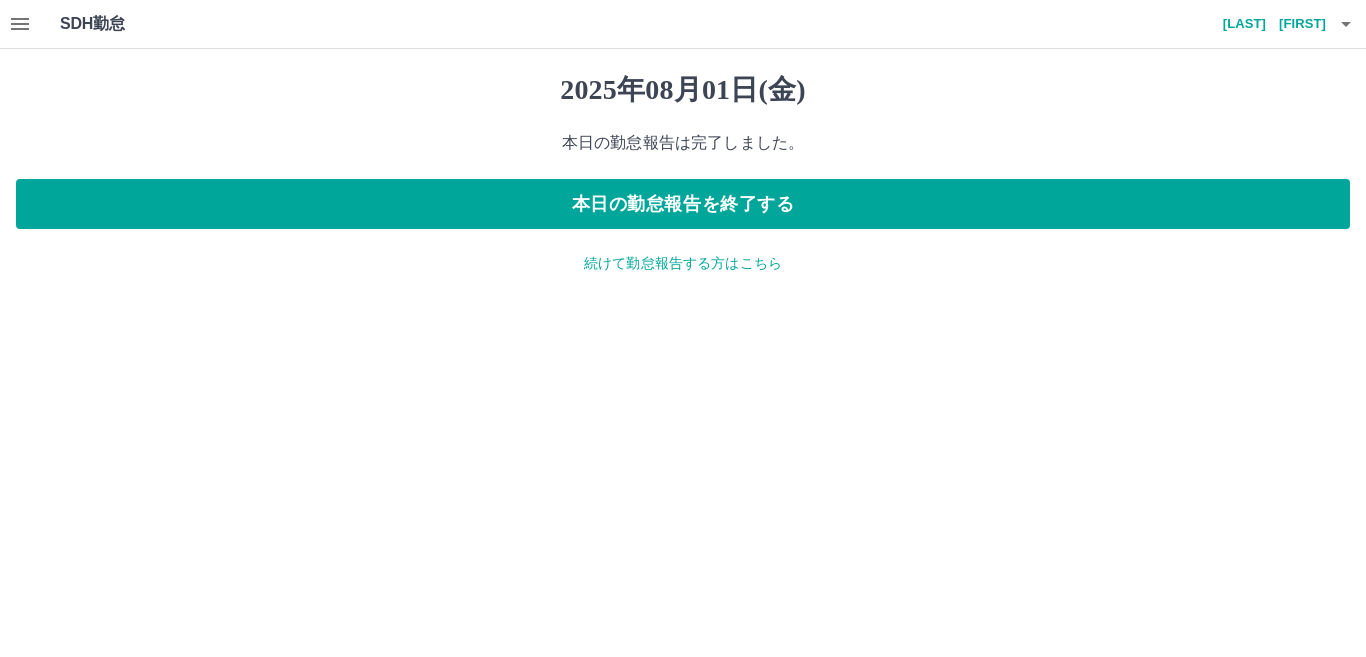 click on "続けて勤怠報告する方はこちら" at bounding box center [683, 263] 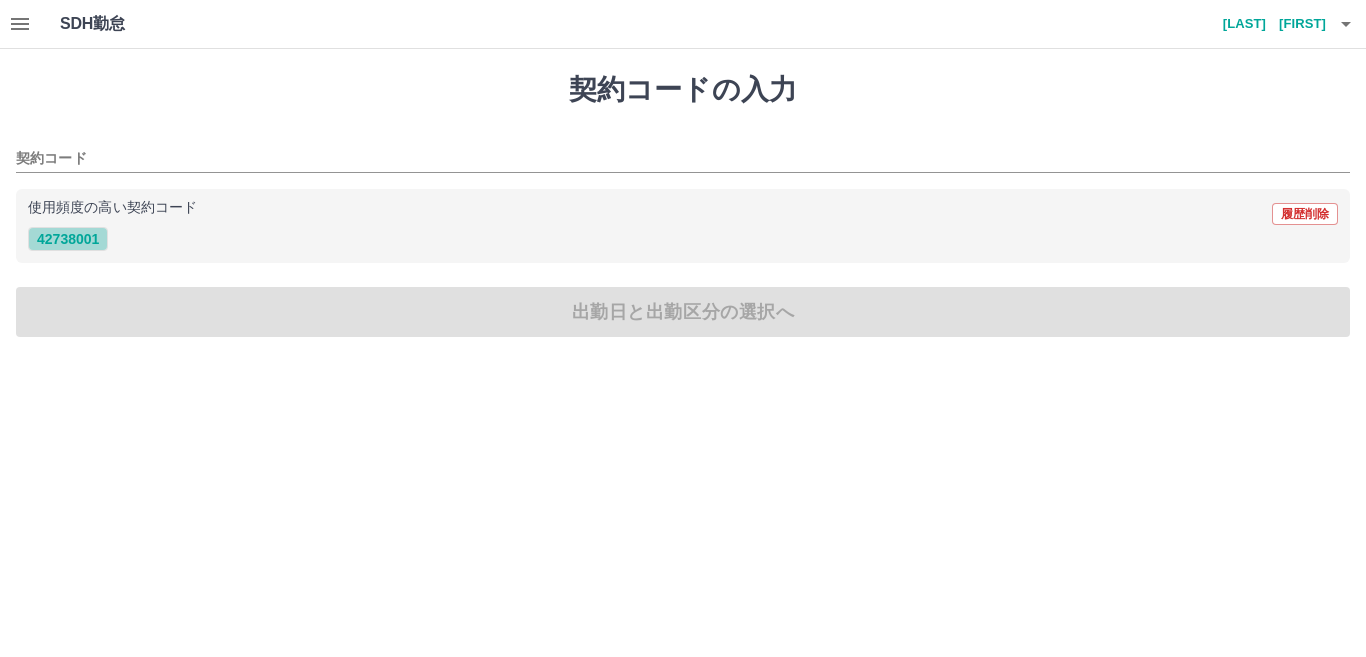 click on "42738001" at bounding box center (68, 239) 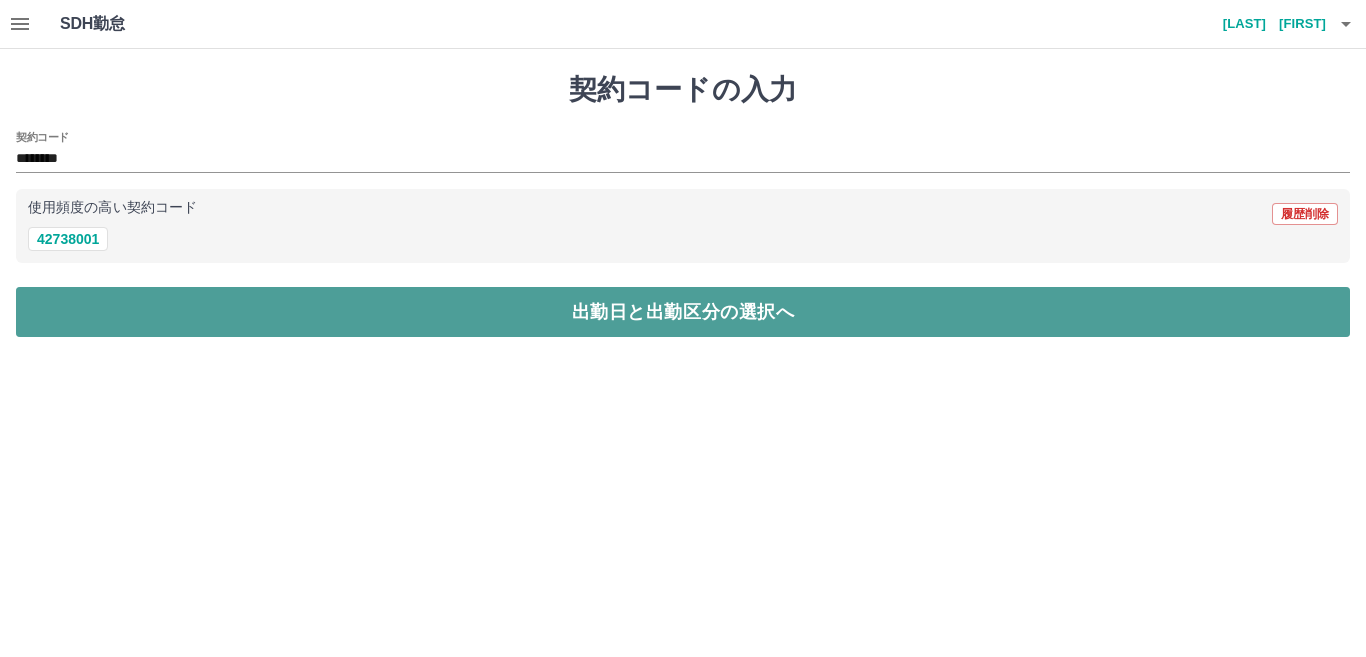 click on "出勤日と出勤区分の選択へ" at bounding box center [683, 312] 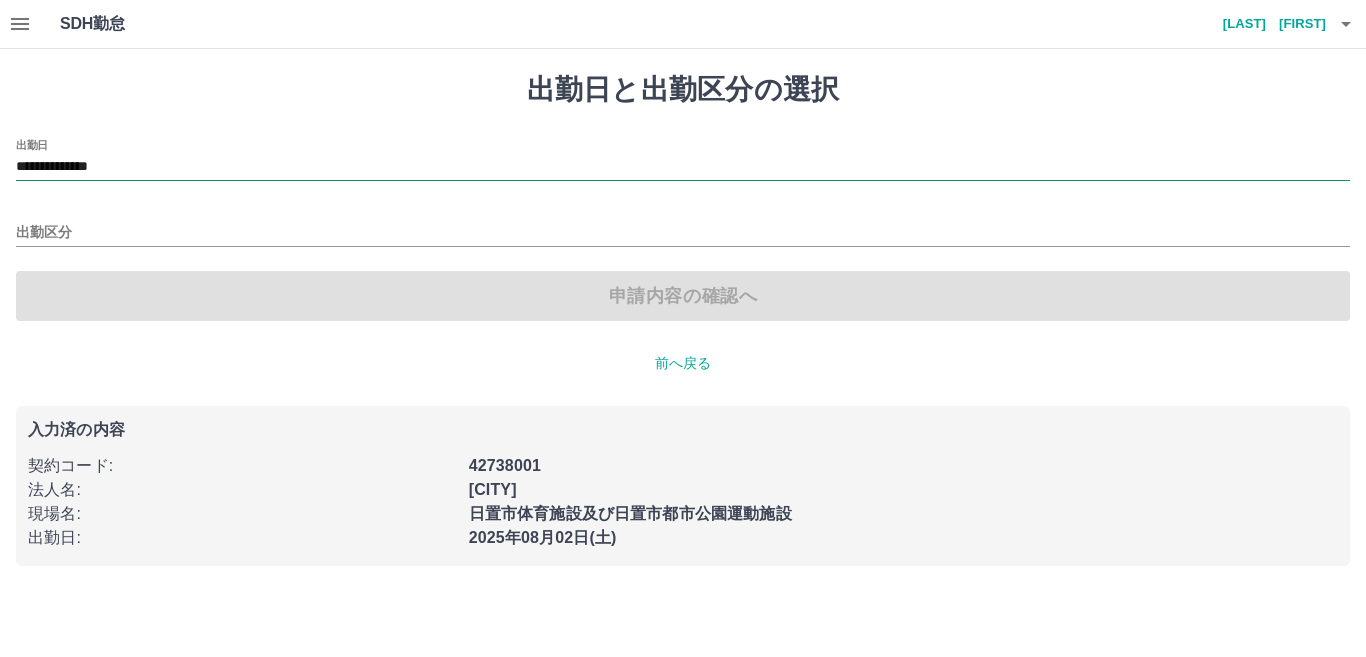 click on "**********" at bounding box center [683, 167] 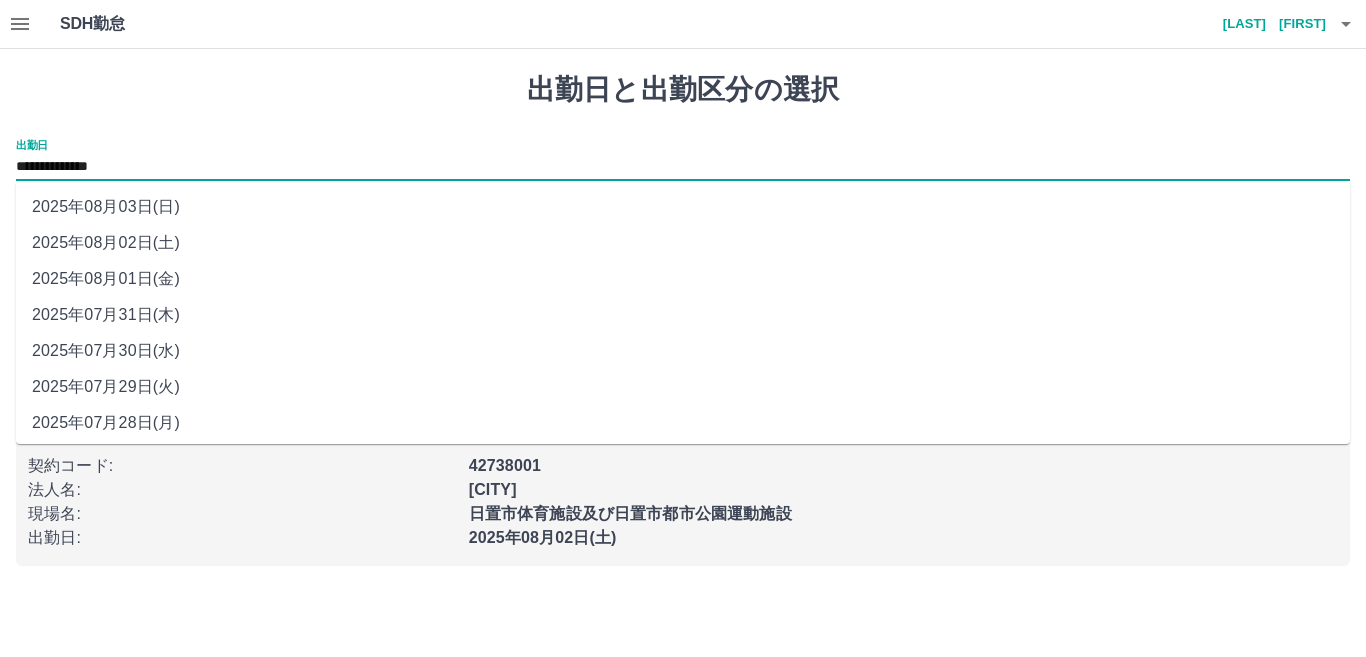 click on "2025年08月03日(日)" at bounding box center [683, 207] 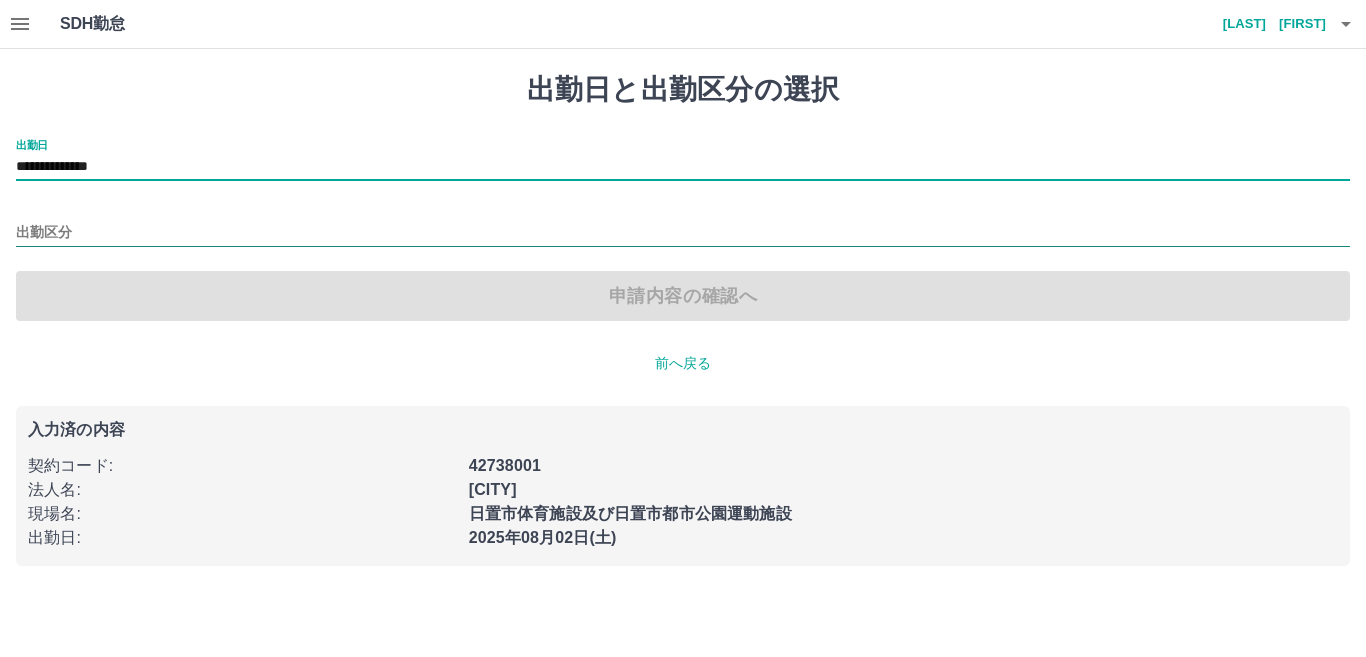 click on "出勤区分" at bounding box center (683, 233) 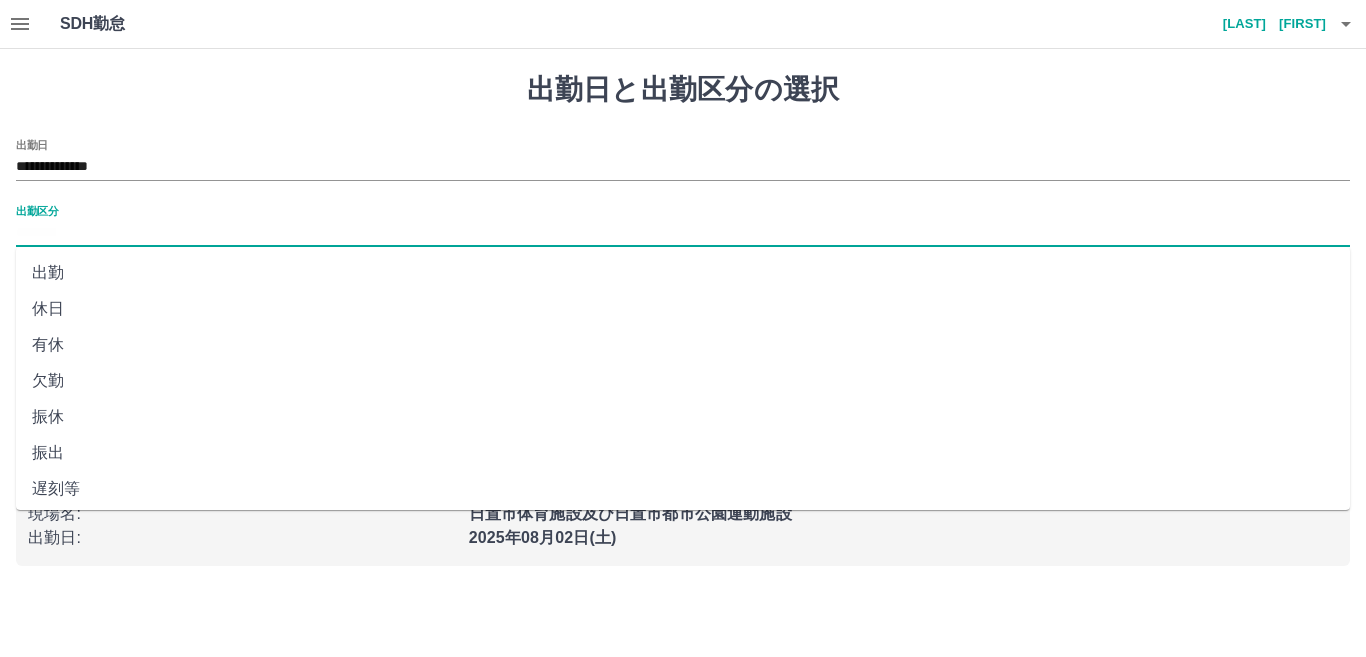 click on "休日" at bounding box center [683, 309] 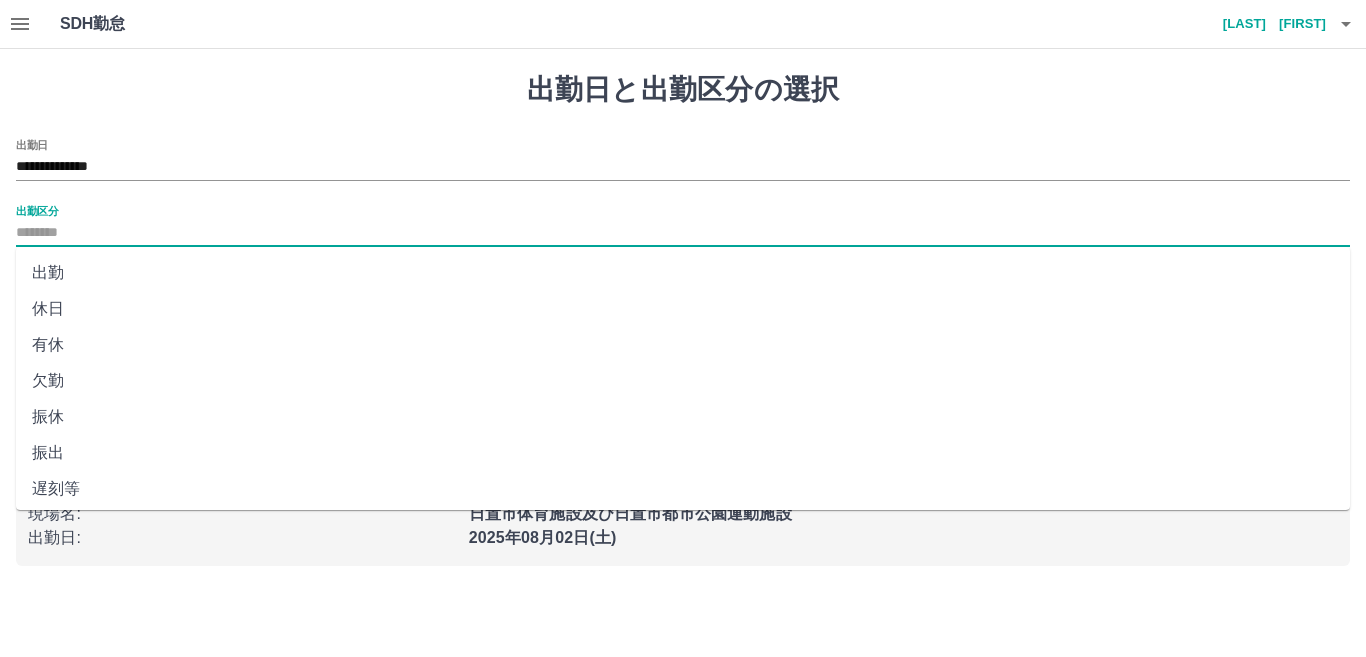 type on "**" 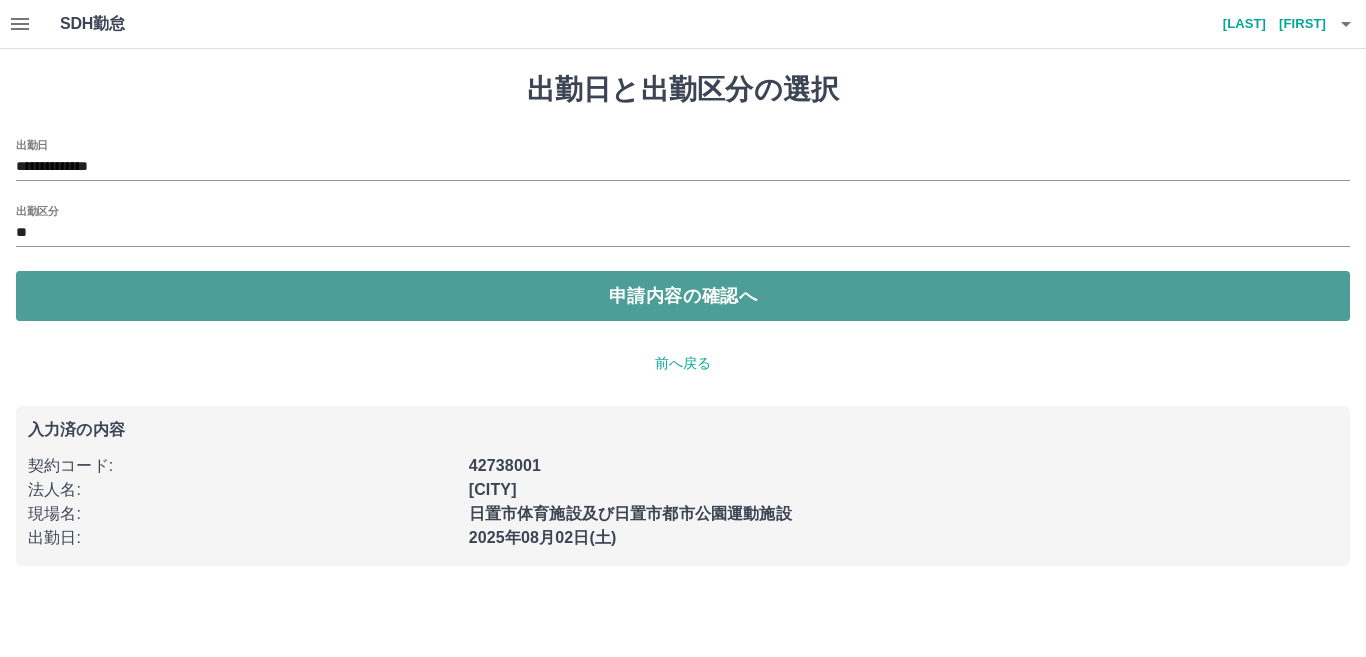 click on "申請内容の確認へ" at bounding box center [683, 296] 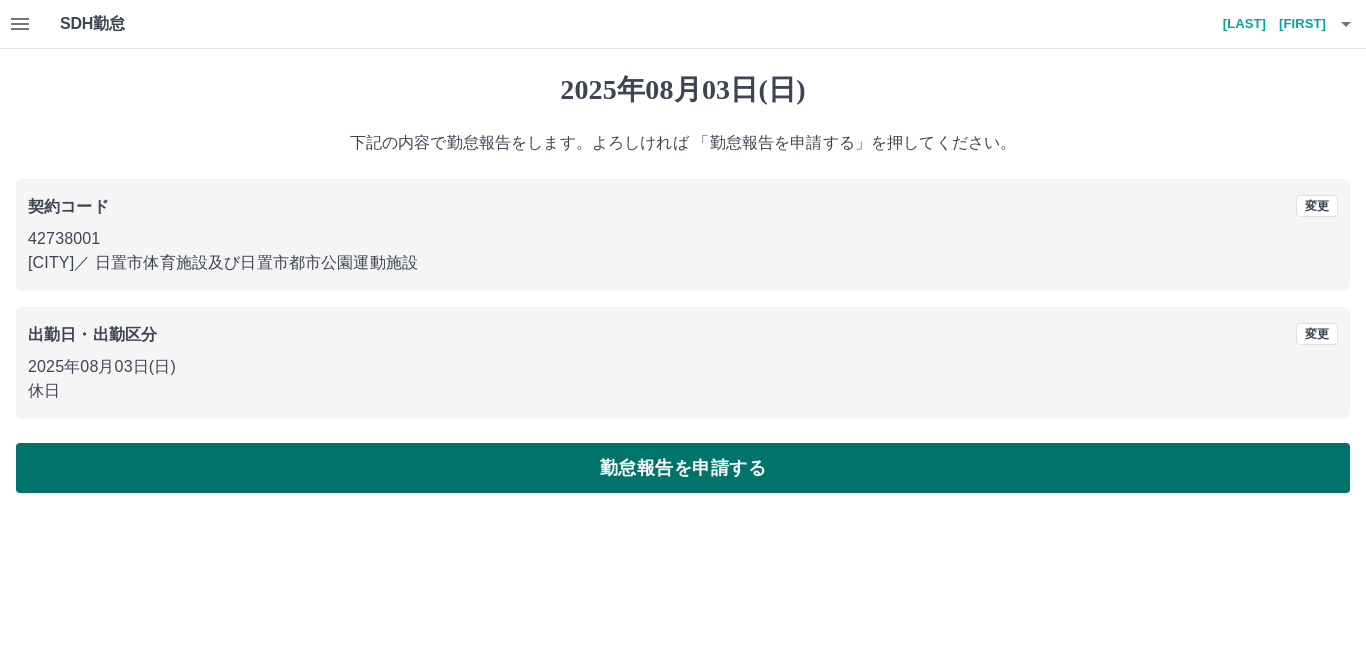 click on "勤怠報告を申請する" at bounding box center [683, 468] 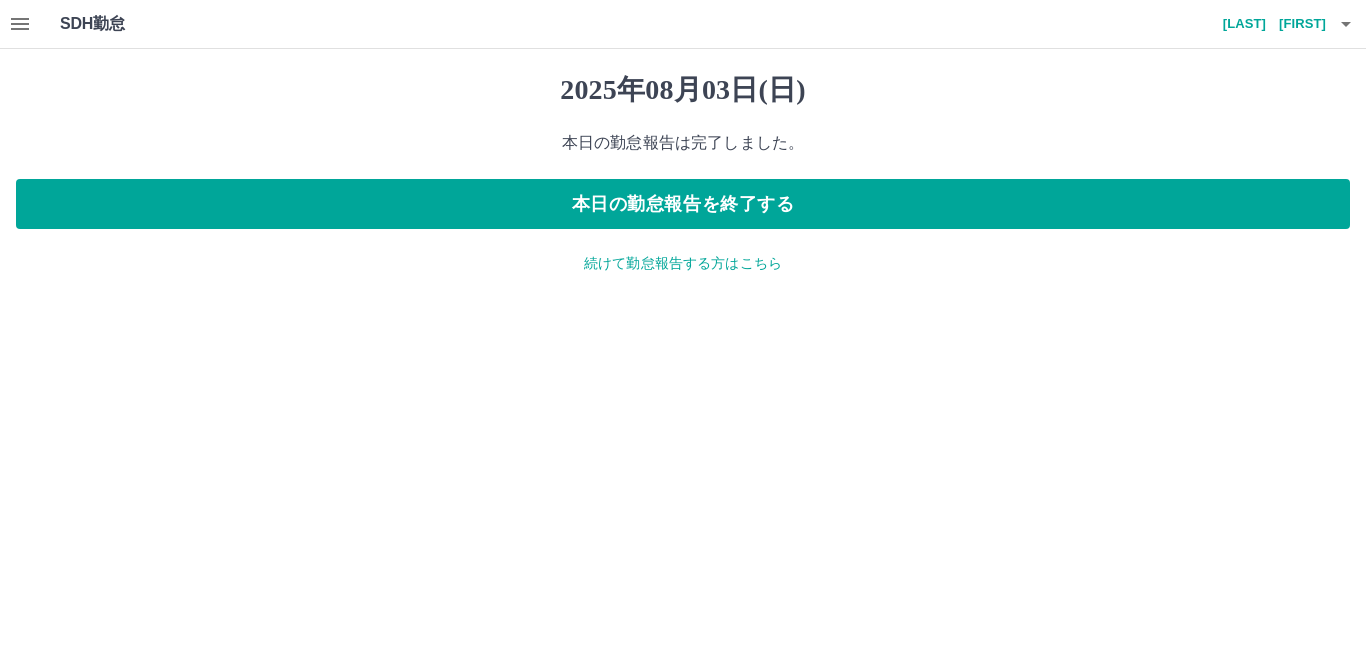 click 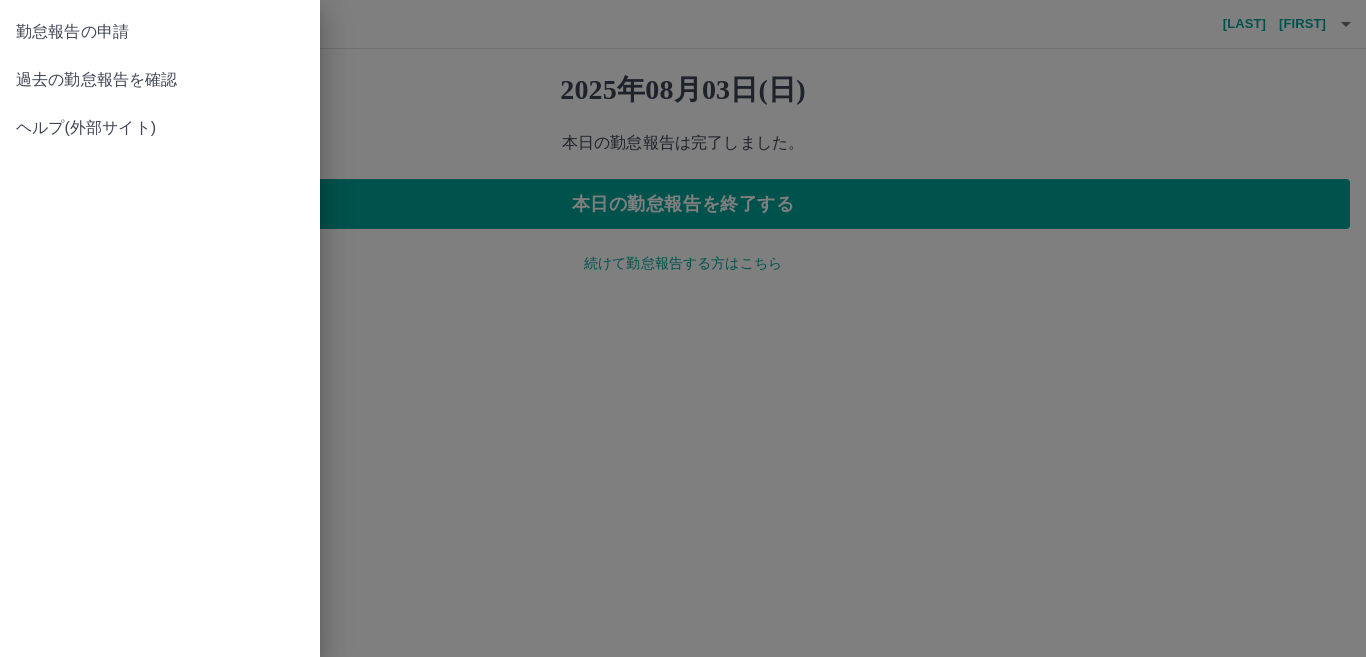 click on "過去の勤怠報告を確認" at bounding box center (160, 80) 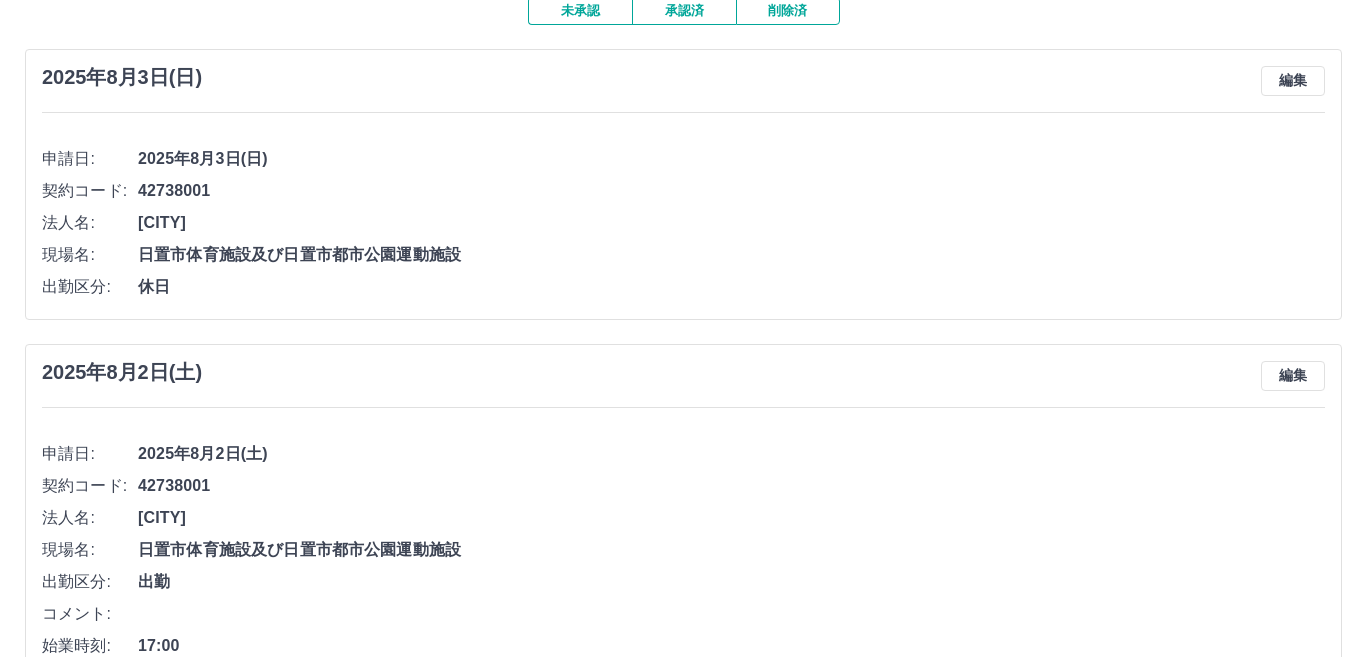 scroll, scrollTop: 0, scrollLeft: 0, axis: both 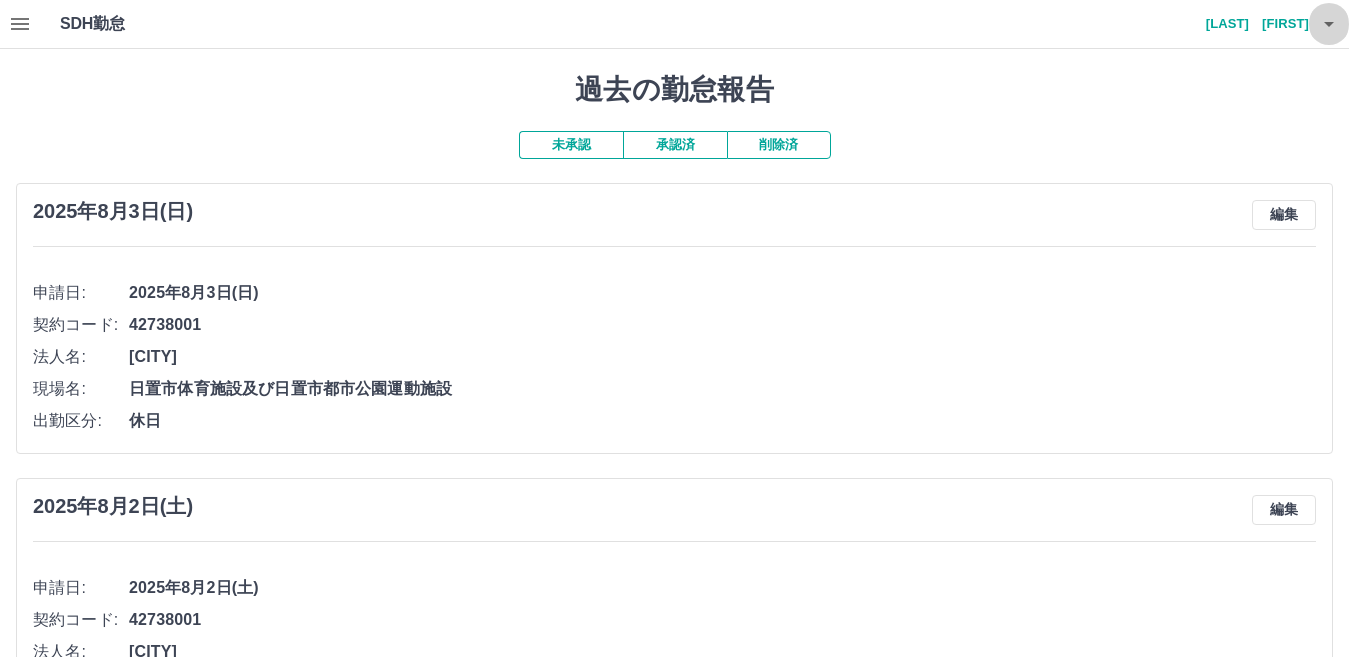 click 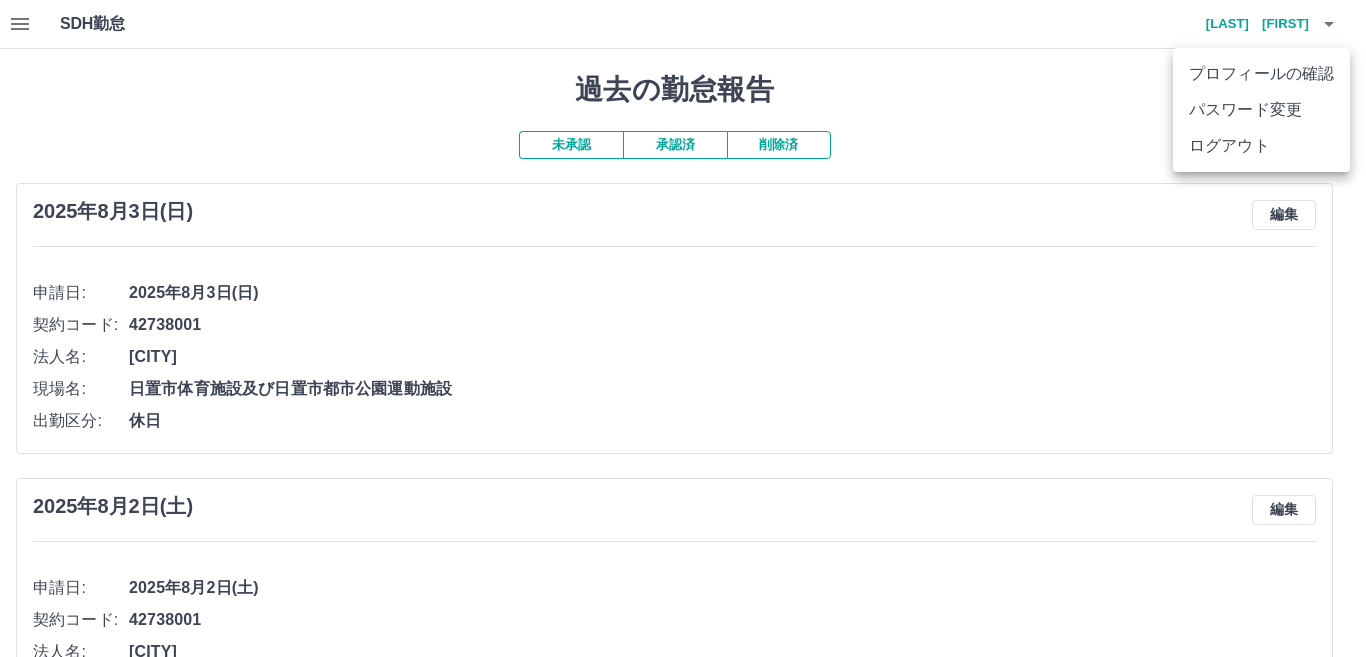 click on "ログアウト" at bounding box center (1261, 146) 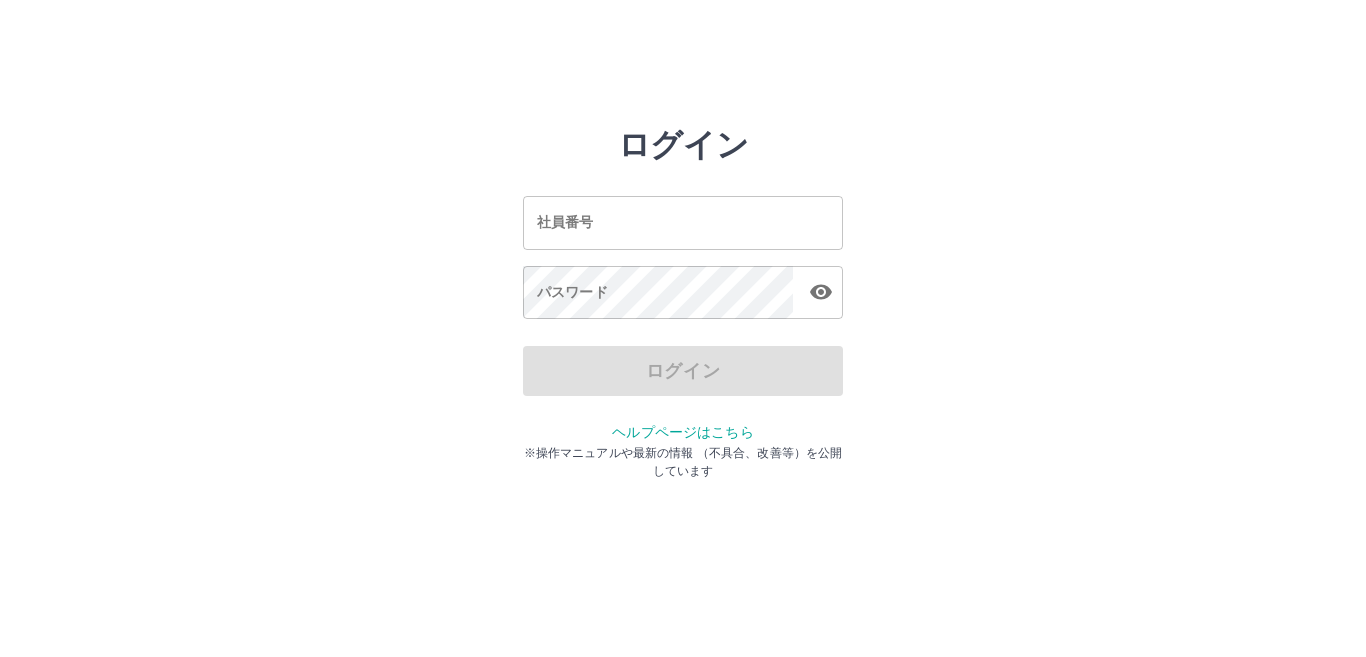 scroll, scrollTop: 0, scrollLeft: 0, axis: both 